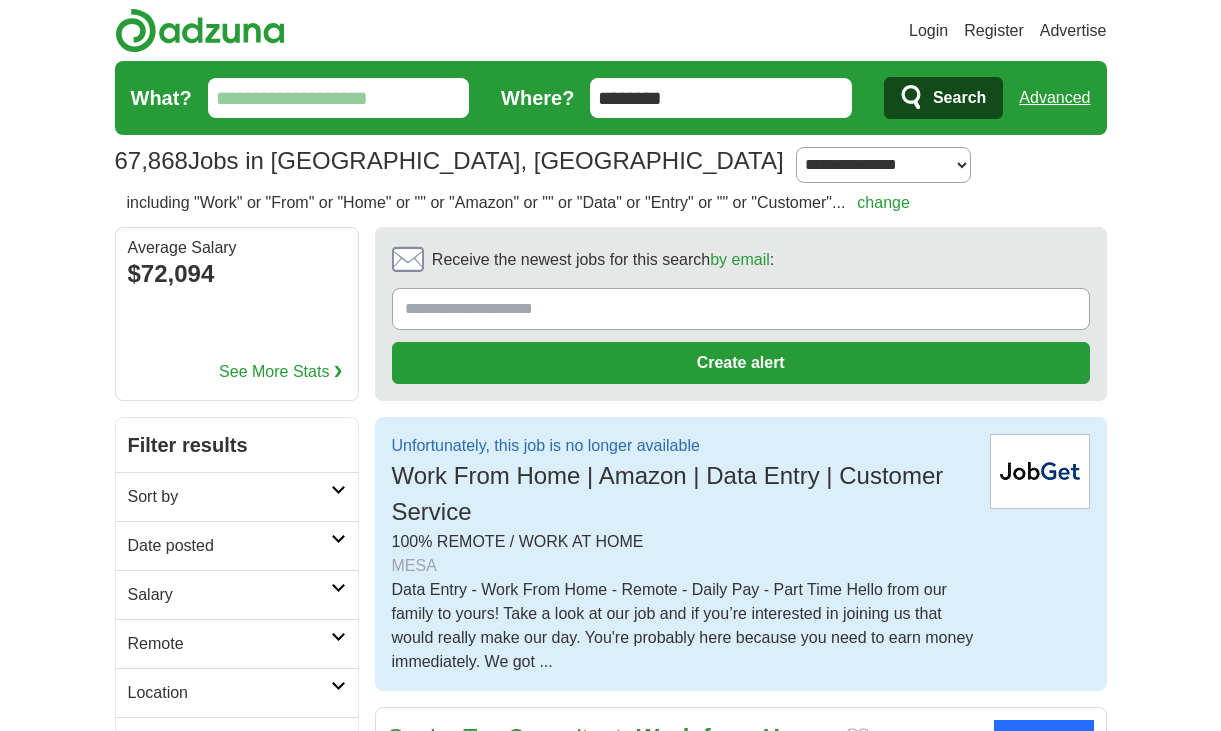 scroll, scrollTop: 0, scrollLeft: 0, axis: both 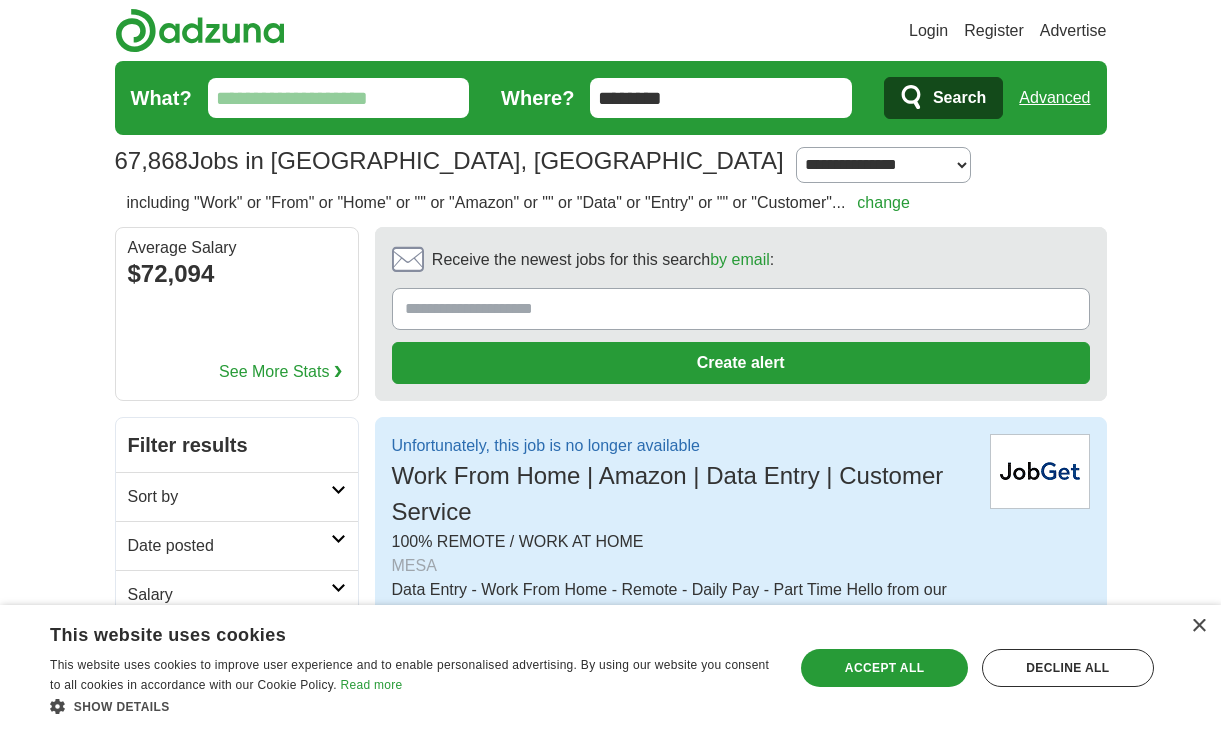 drag, startPoint x: 251, startPoint y: 116, endPoint x: 384, endPoint y: 119, distance: 133.03383 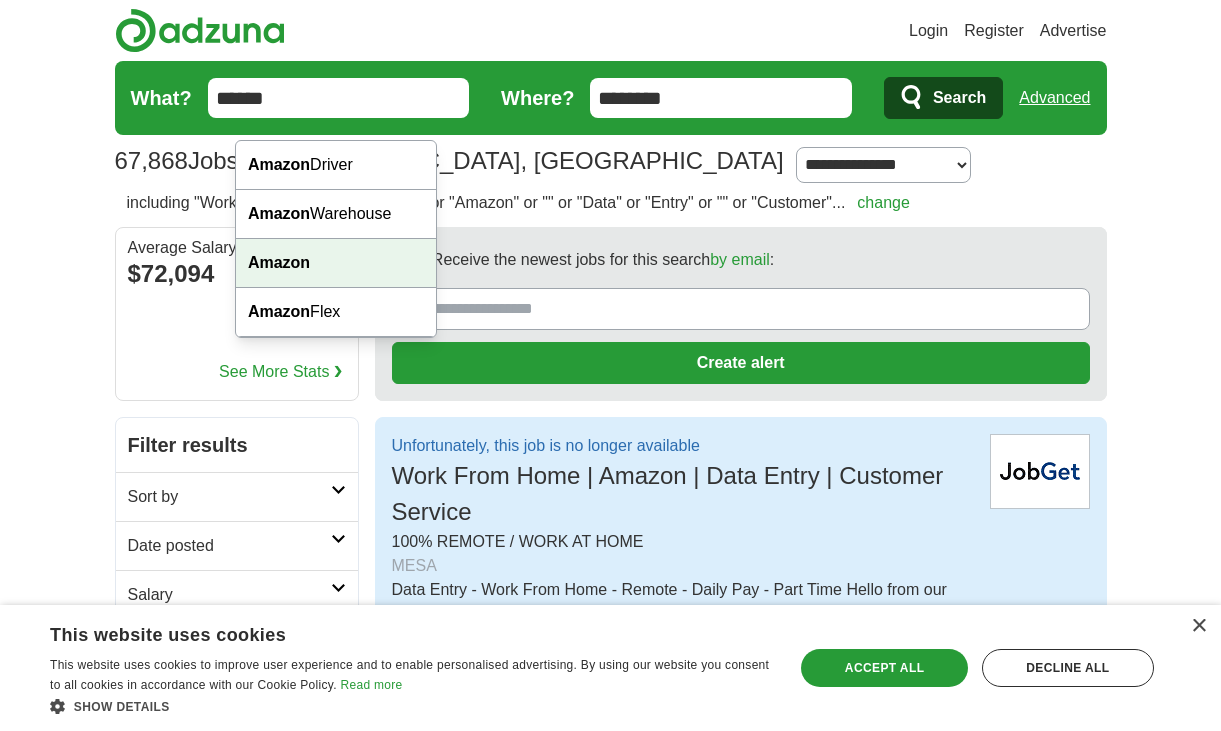 type on "******" 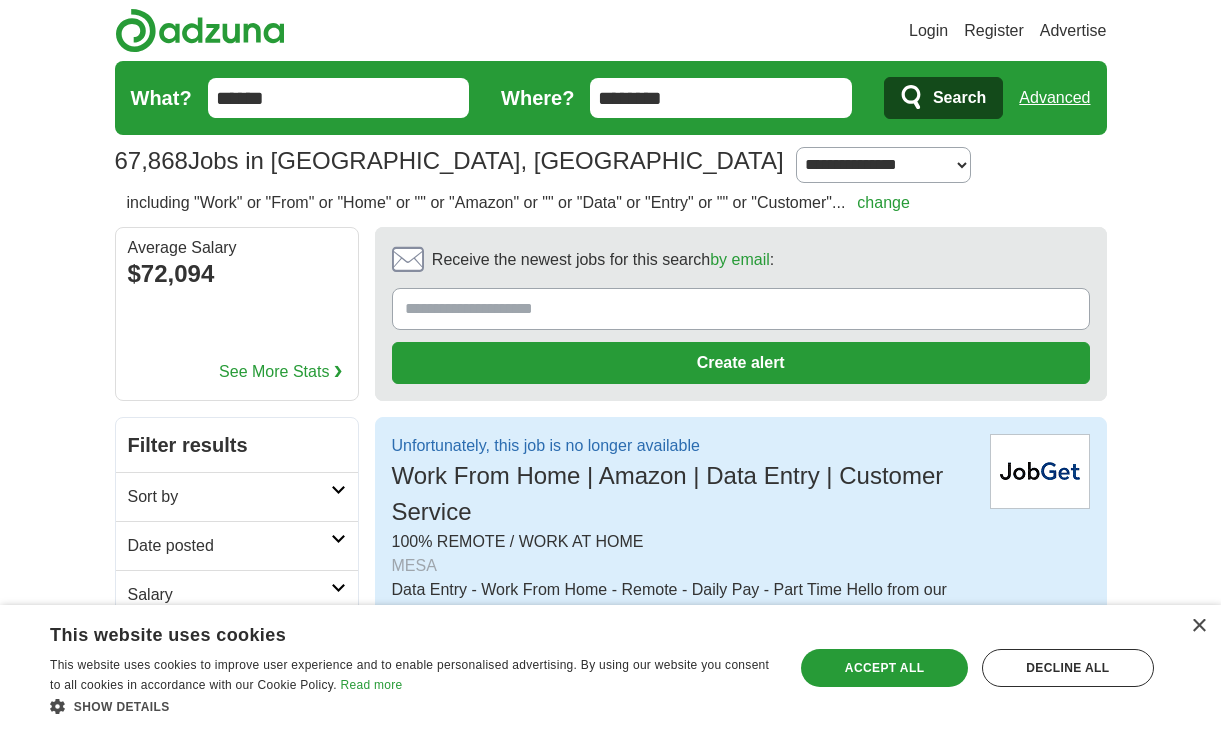 click on "Login
Register
Advertise
67,868
Jobs in Mesa, AZ
Salary
Salary
Select a salary range
Salary from
from $10,000
from $20,000
from $40,000
from $60,000
from $80,000
from $100,000
per year
Remote" at bounding box center (610, 2220) 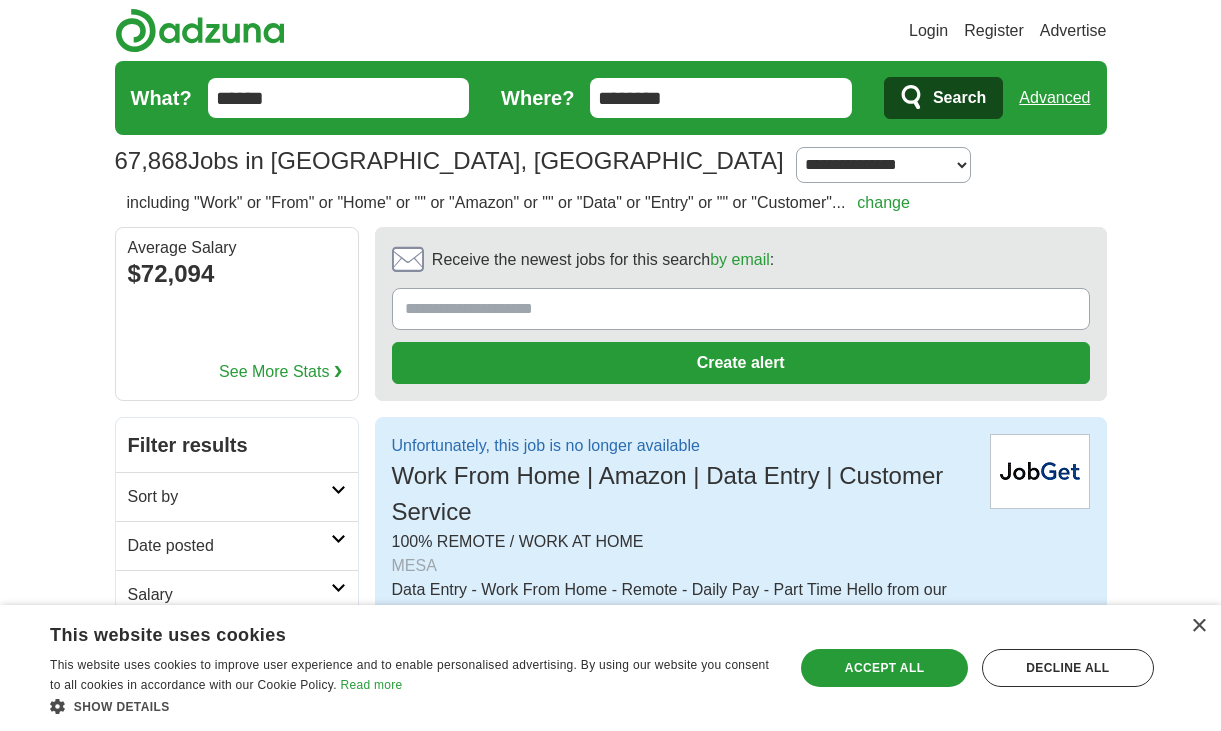click on "********" at bounding box center [721, 98] 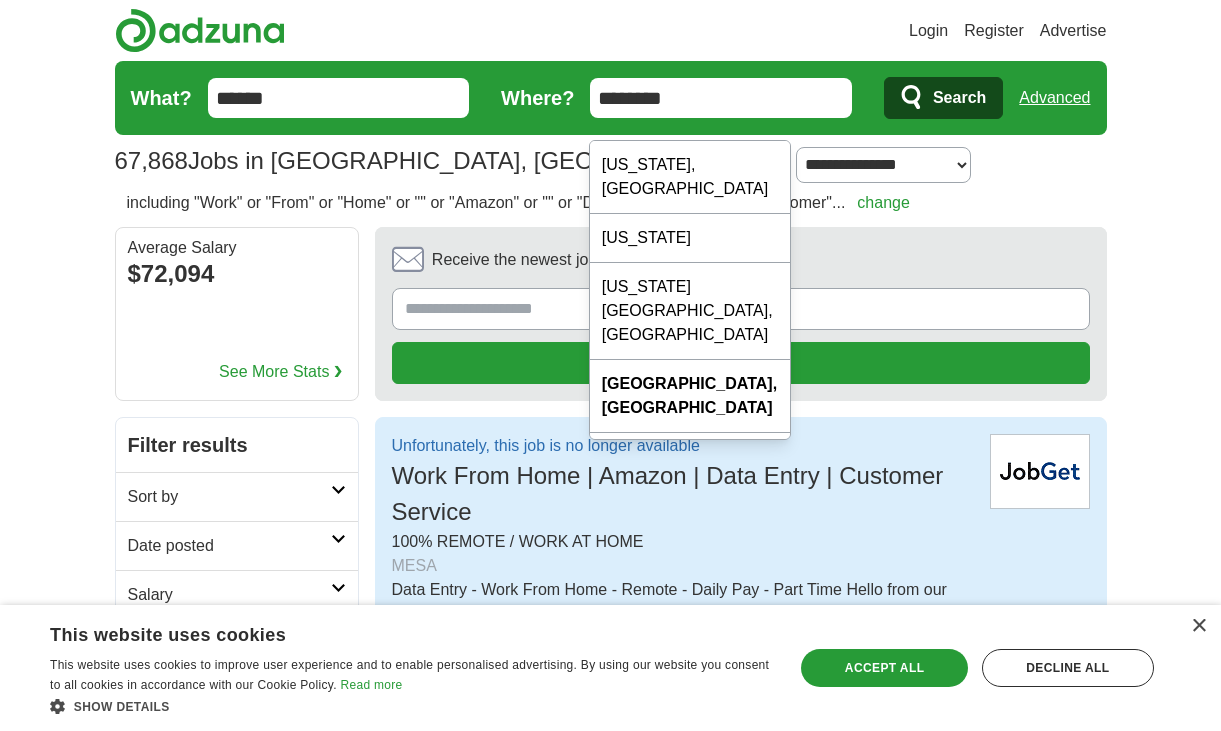 click on "Receive the newest jobs for this search  by email :" at bounding box center [741, 309] 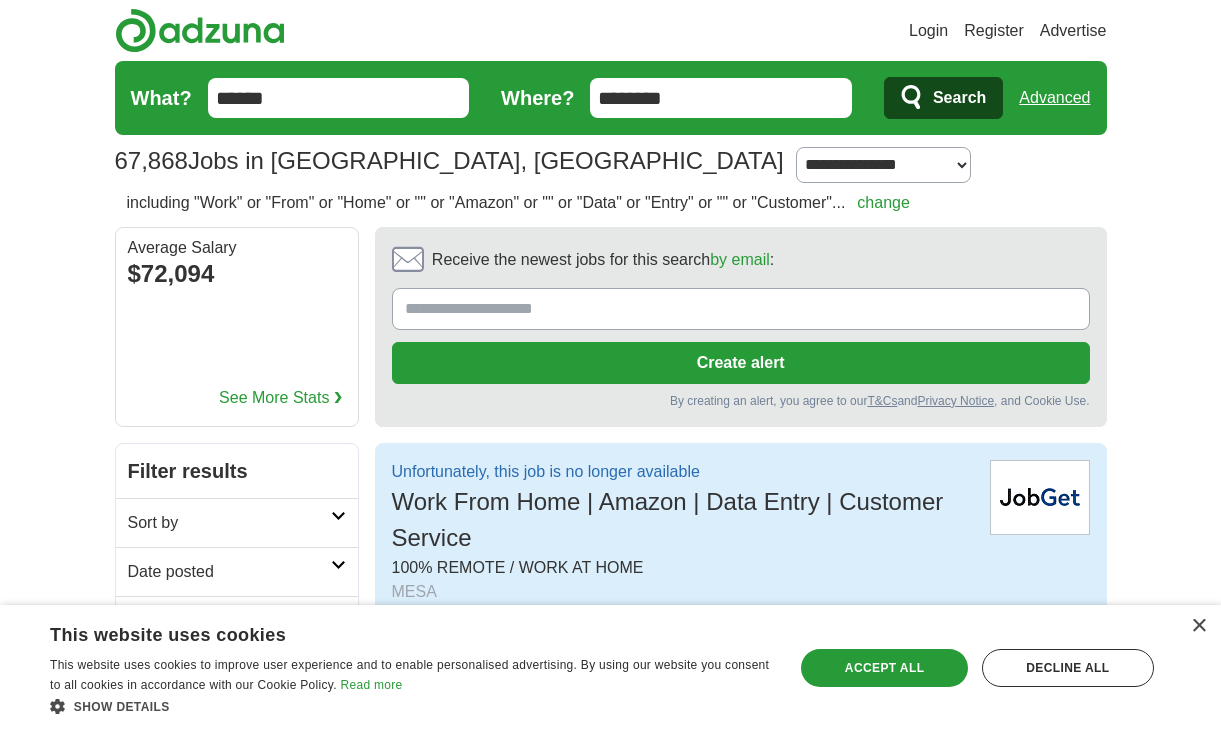 drag, startPoint x: 412, startPoint y: 400, endPoint x: 732, endPoint y: 401, distance: 320.00156 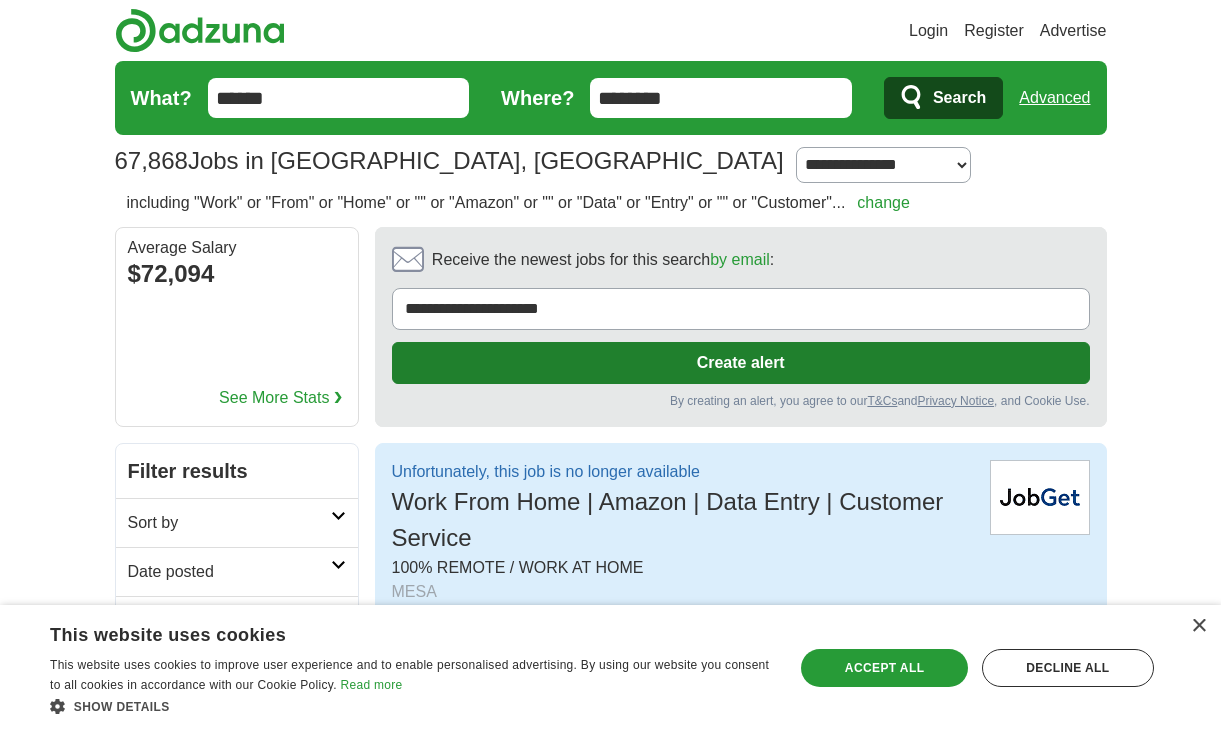 type on "**********" 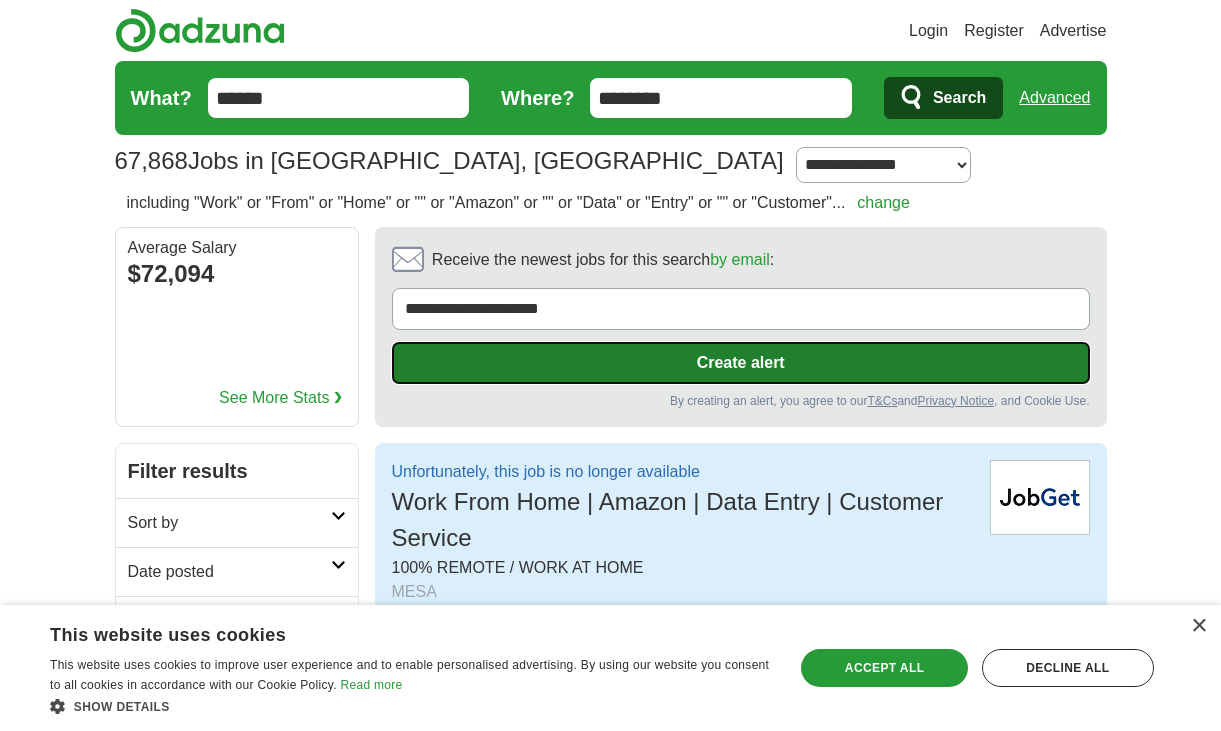 click on "Create alert" at bounding box center [741, 363] 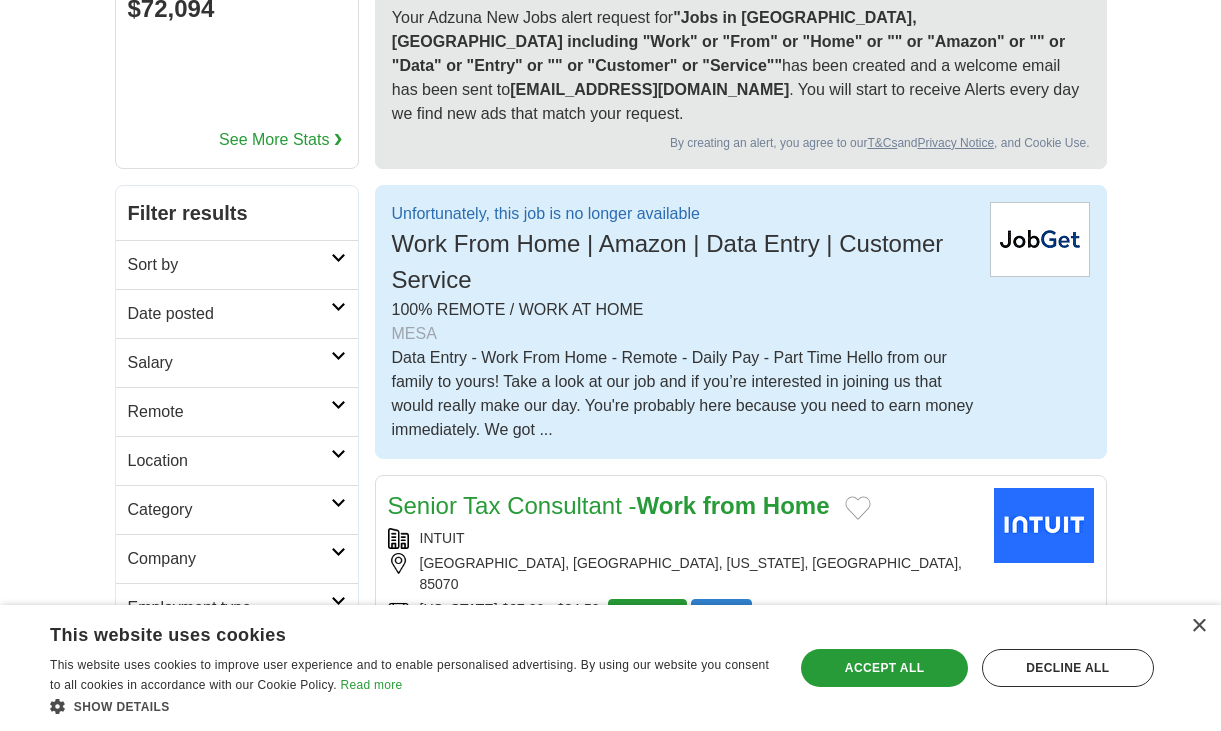 scroll, scrollTop: 300, scrollLeft: 0, axis: vertical 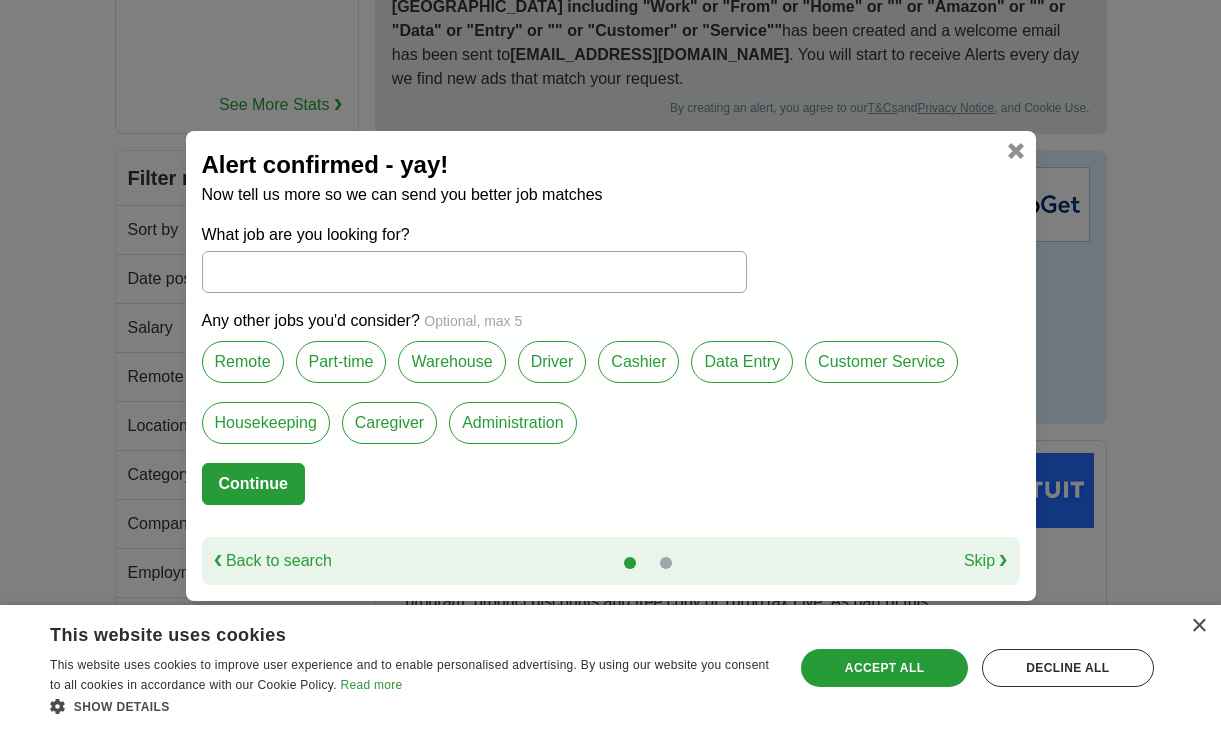 click on "What job are you looking for?" at bounding box center [474, 272] 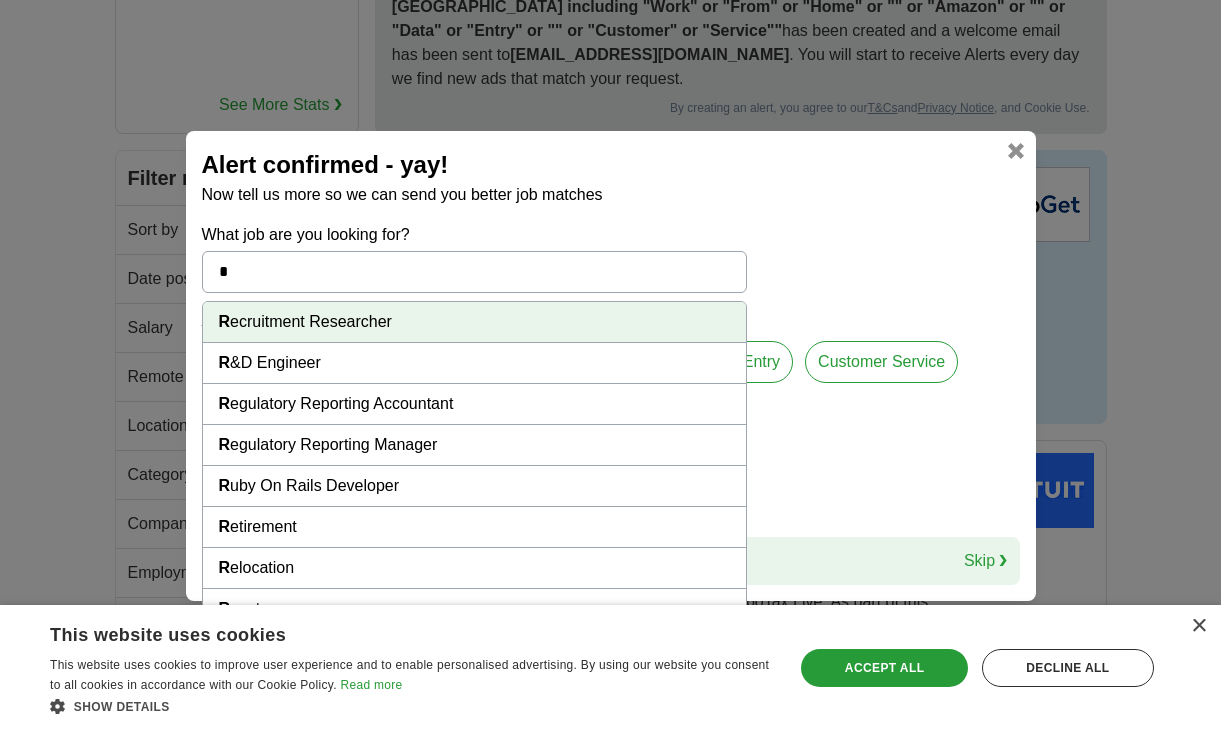 type 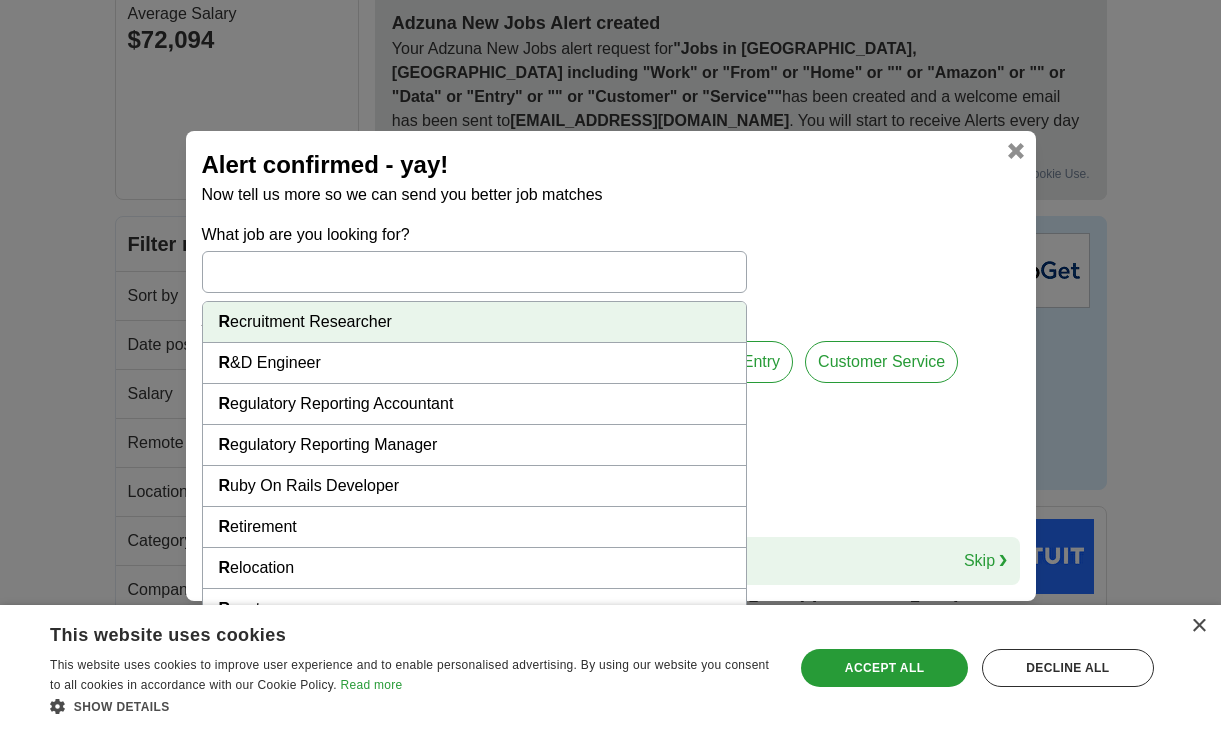 scroll, scrollTop: 100, scrollLeft: 0, axis: vertical 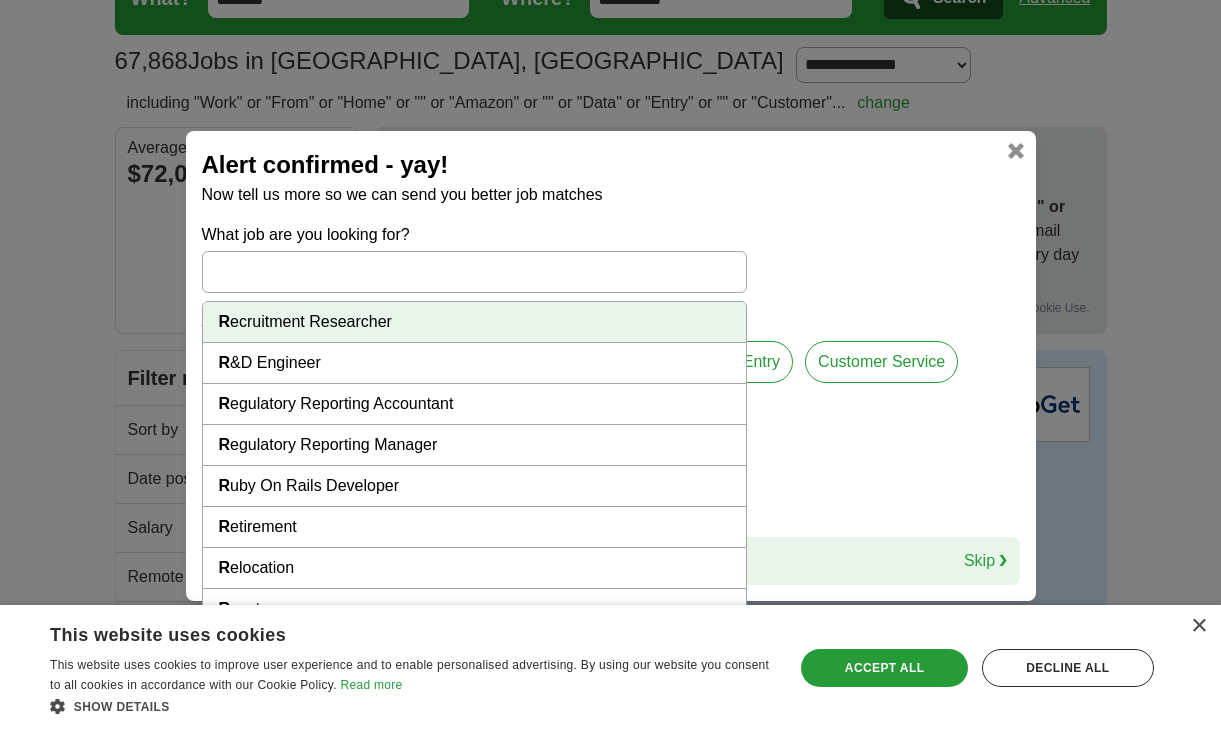 click on "What job are you looking for? R ecruitment Researcher R &D Engineer R egulatory Reporting Accountant R egulatory Reporting Manager R uby On Rails Developer R etirement R elocation R eact R  R Careers VMLY& R Any other jobs you'd consider?   Optional, max 5 Remote Part-time Warehouse Driver Cashier Data Entry Customer Service Housekeeping Caregiver Administration Continue" at bounding box center (611, 380) 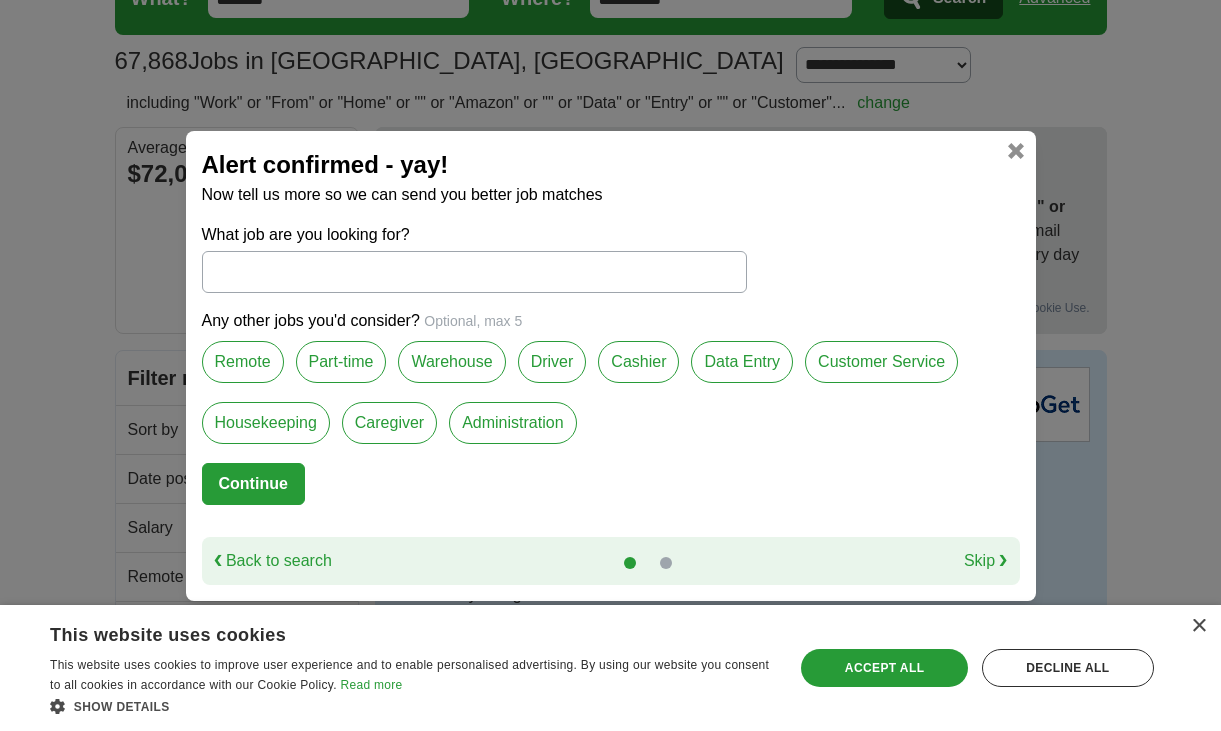click on "Remote" at bounding box center [243, 362] 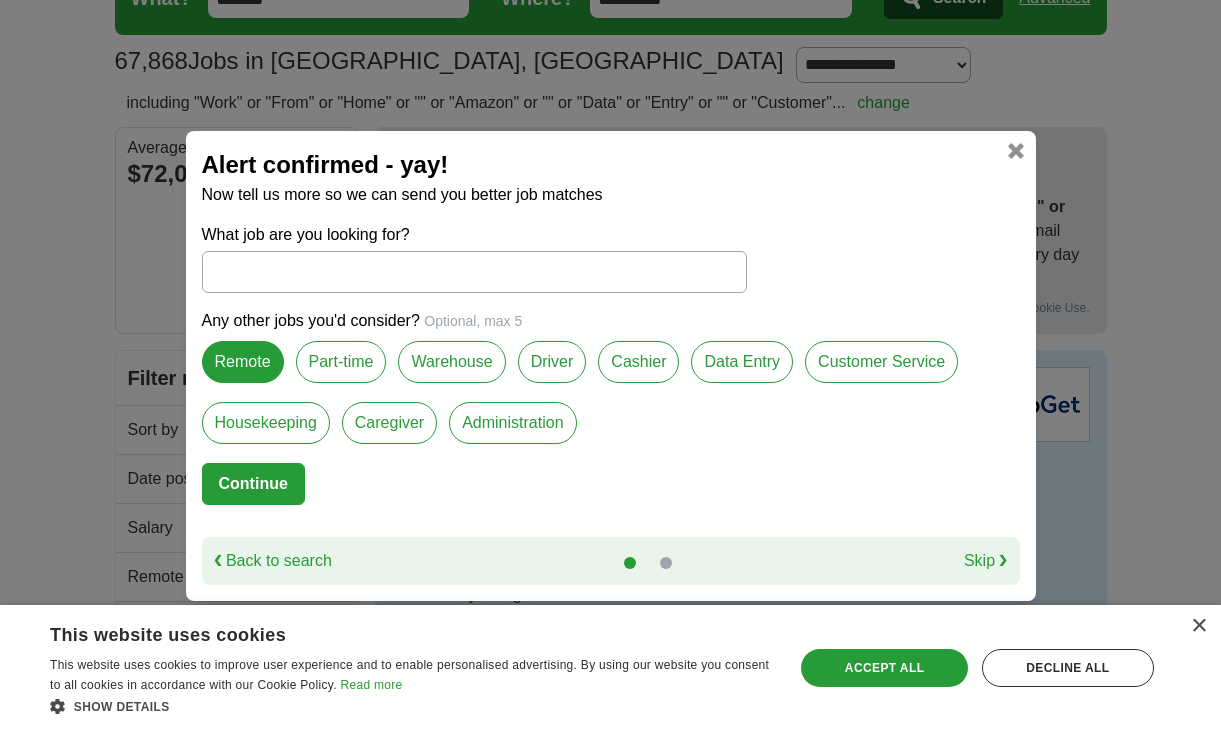 click on "Part-time" at bounding box center (341, 362) 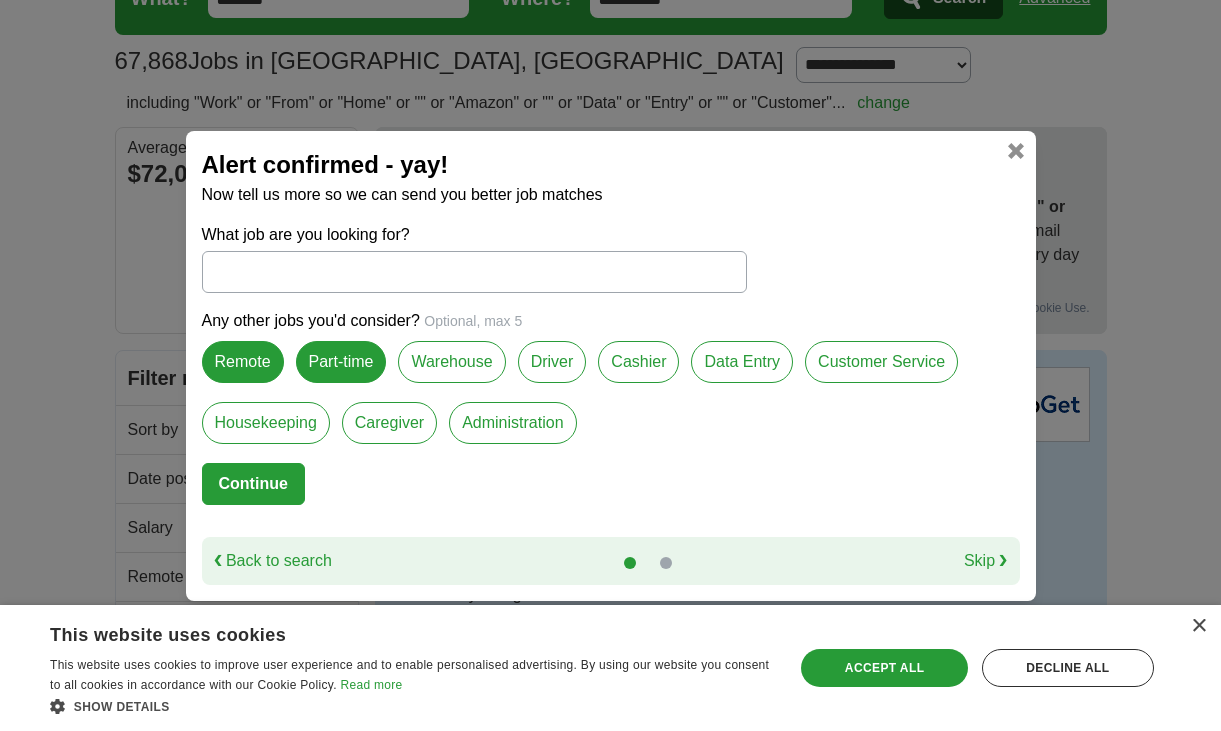 click on "Customer Service" at bounding box center (881, 362) 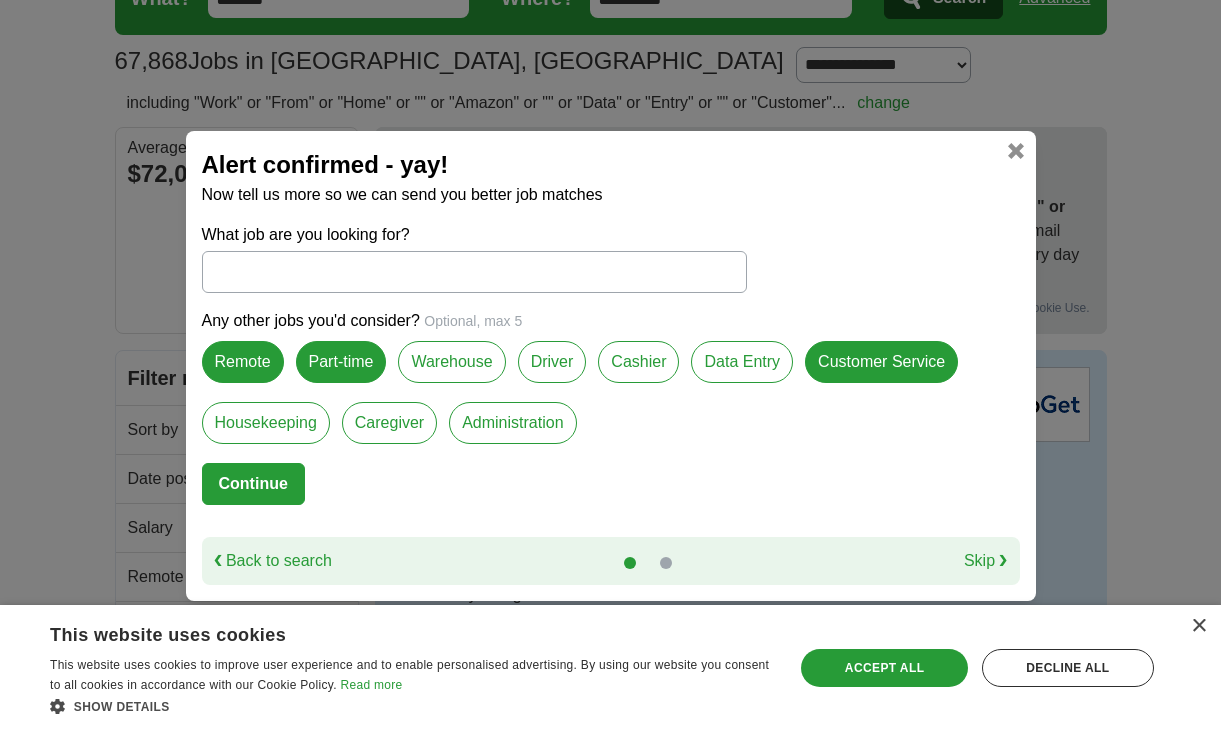 click on "Administration" at bounding box center (512, 423) 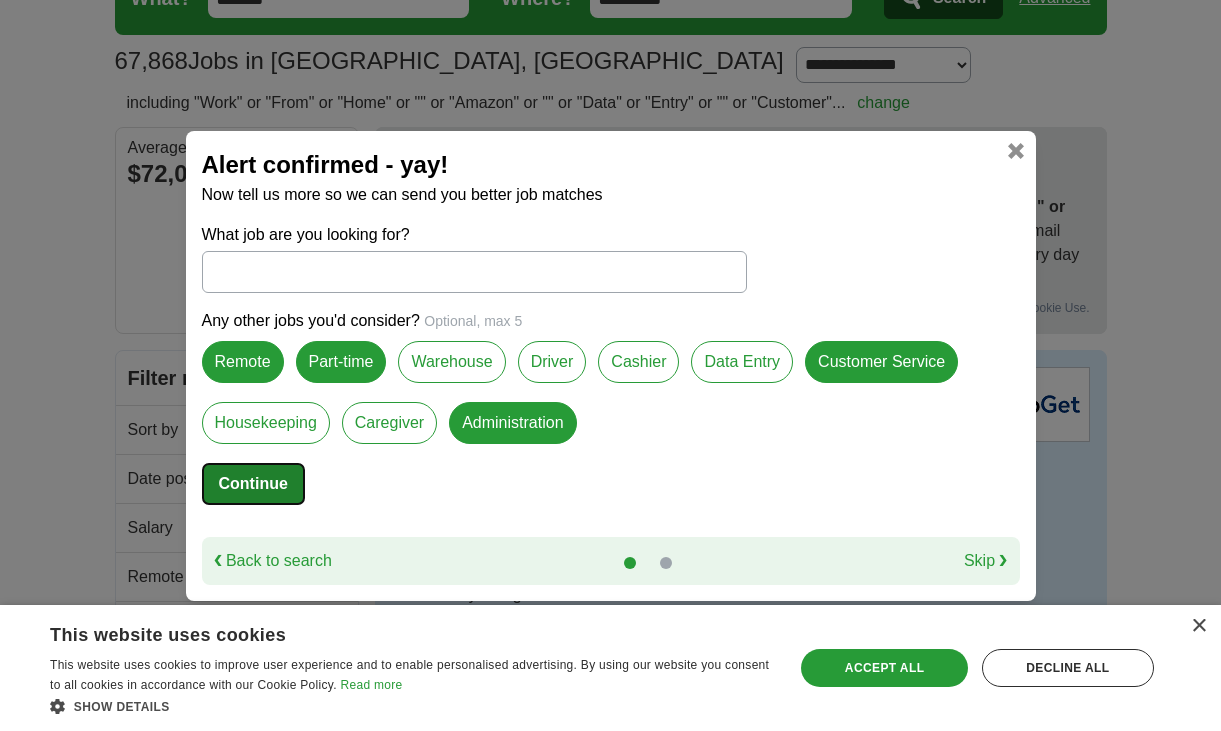 click on "Continue" at bounding box center [253, 484] 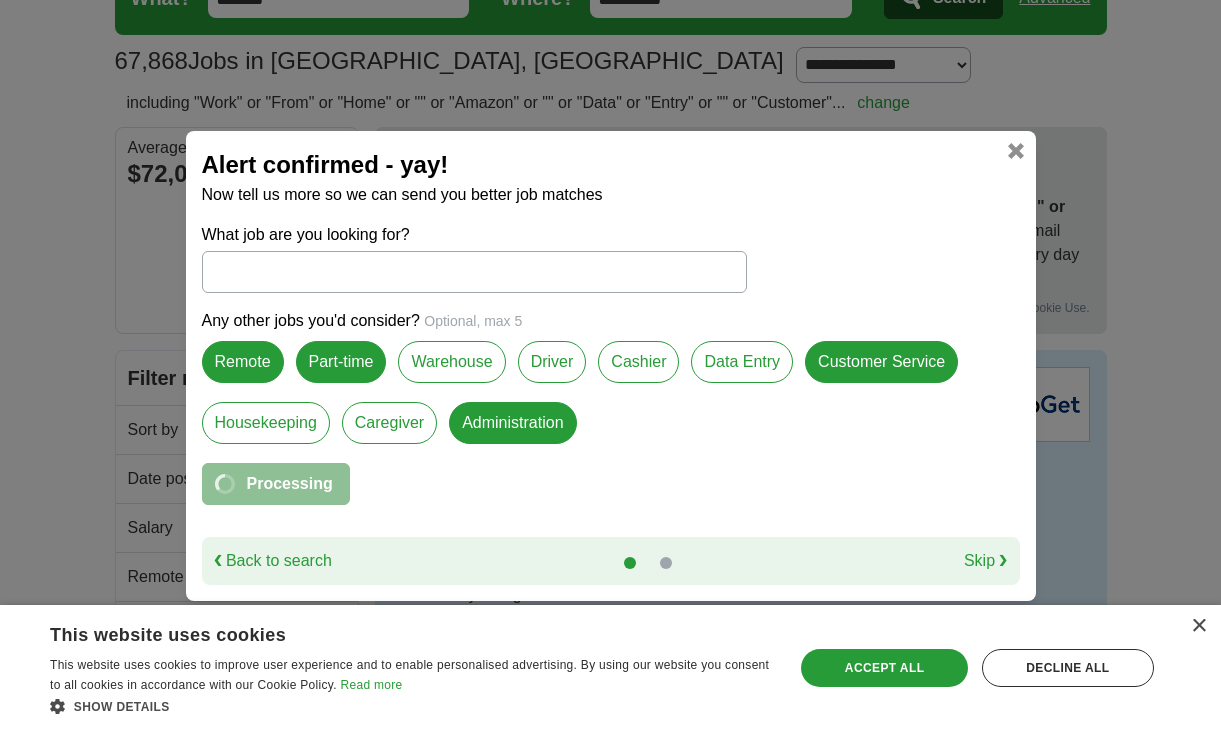 select on "**" 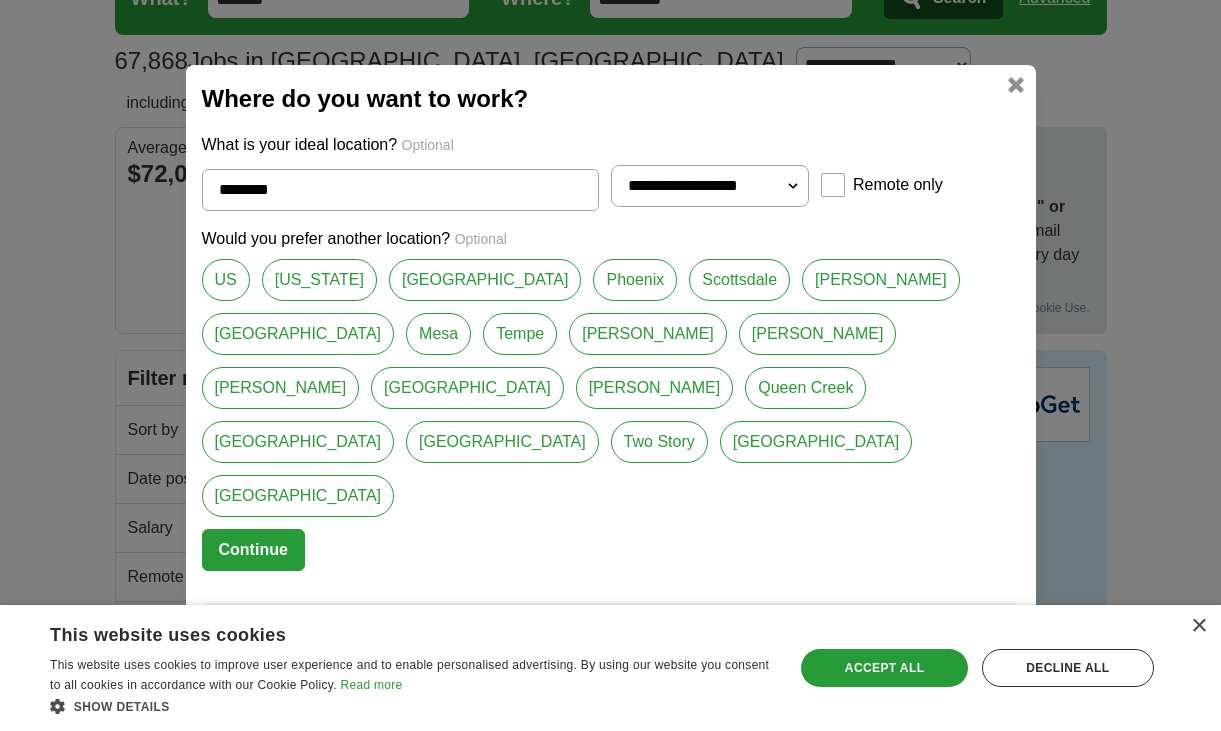click on "Mesa" at bounding box center (438, 334) 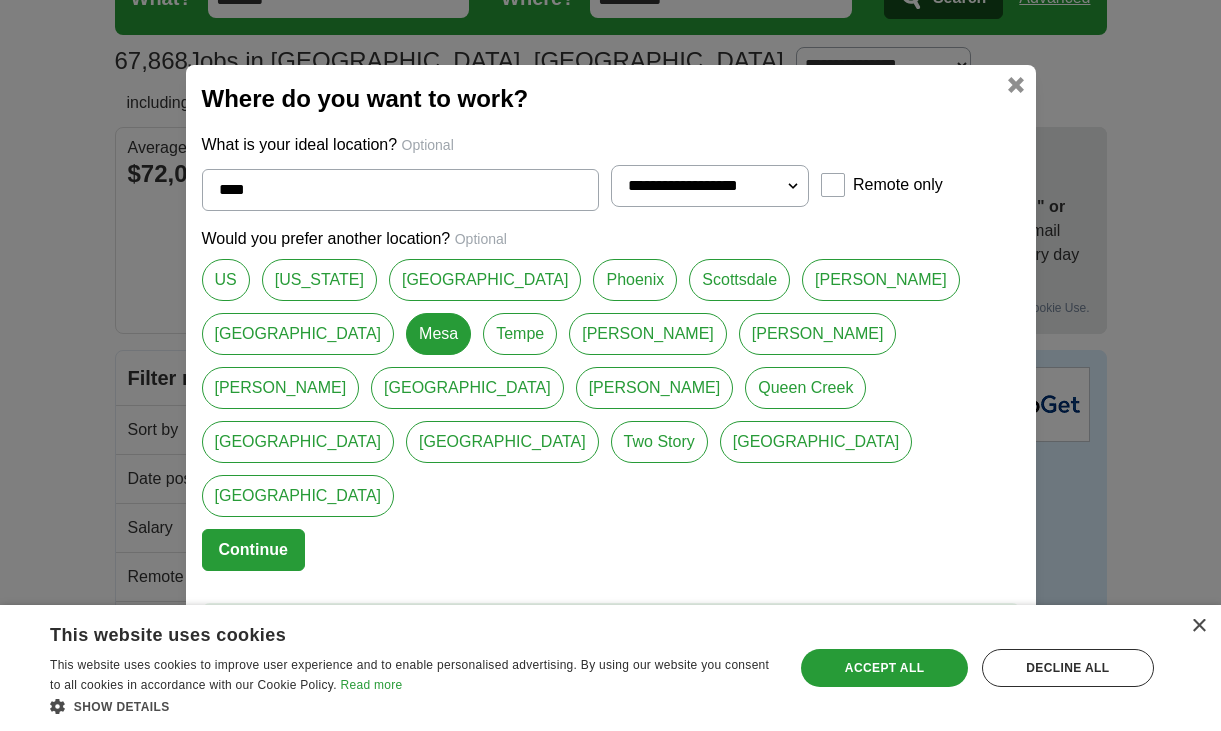 click on "Tempe" at bounding box center [520, 334] 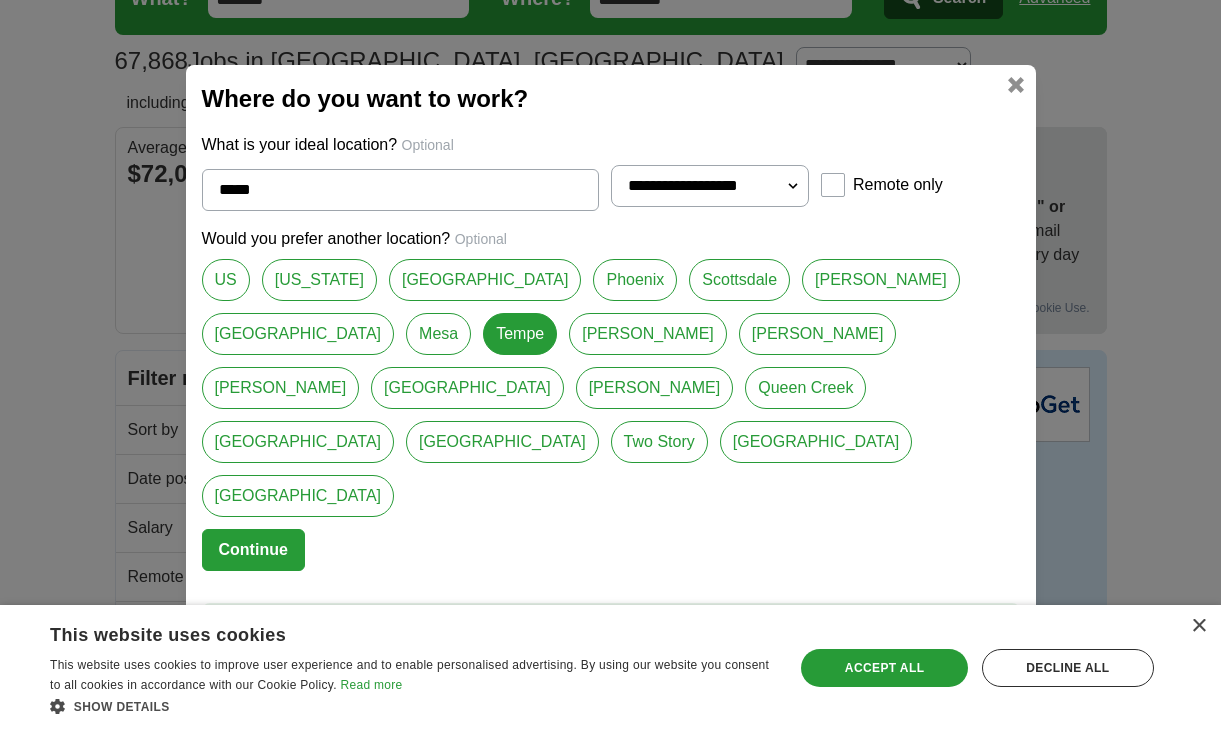 click on "[PERSON_NAME]" at bounding box center [648, 334] 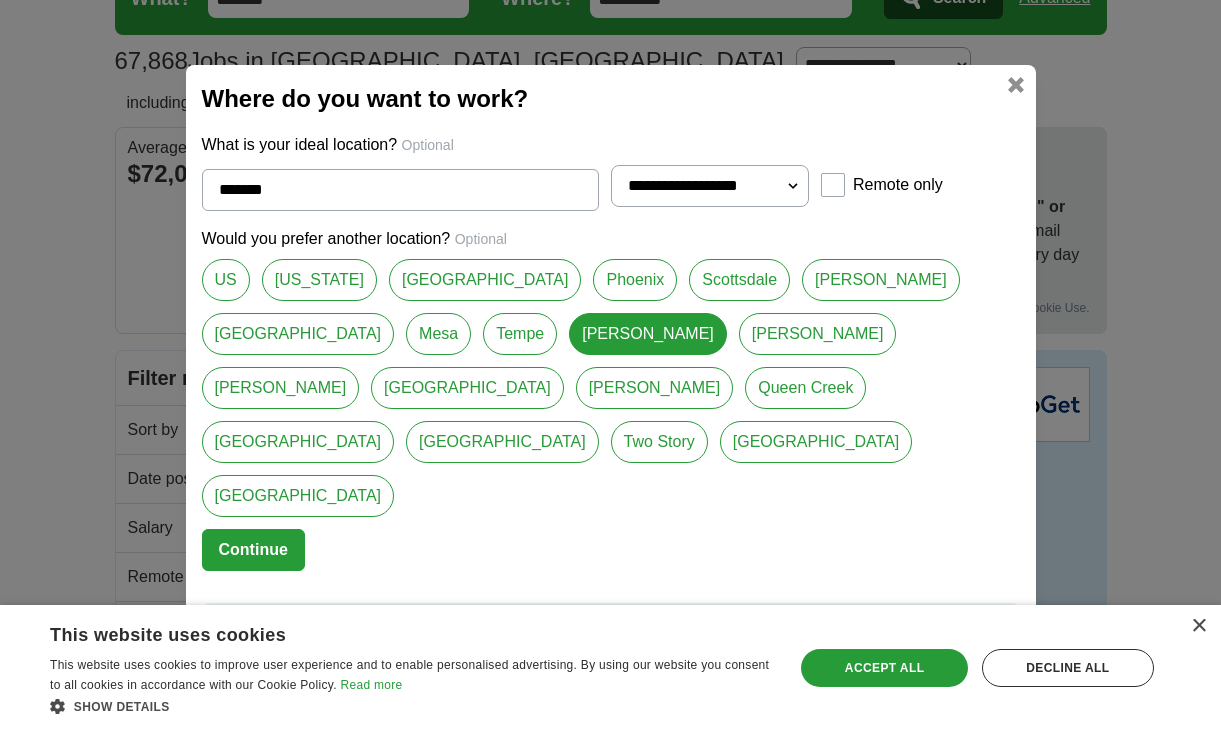 click on "Mesa" at bounding box center (438, 334) 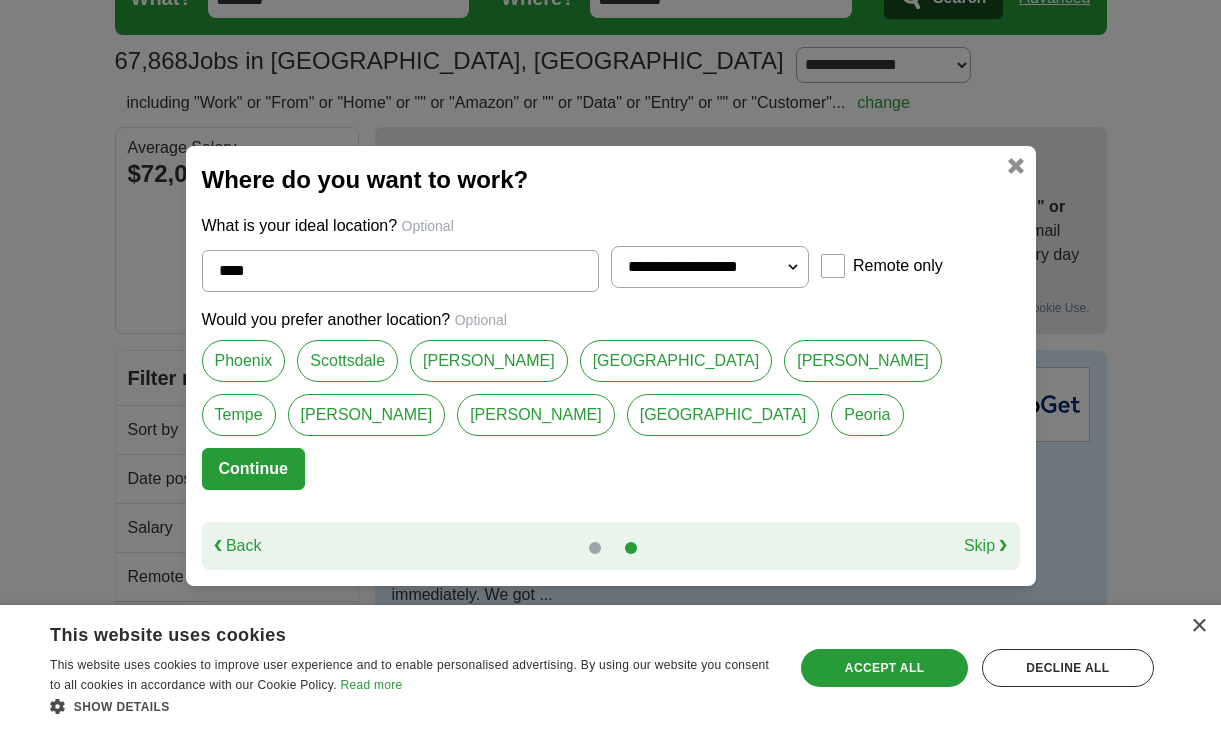 click on "[PERSON_NAME]" at bounding box center [367, 415] 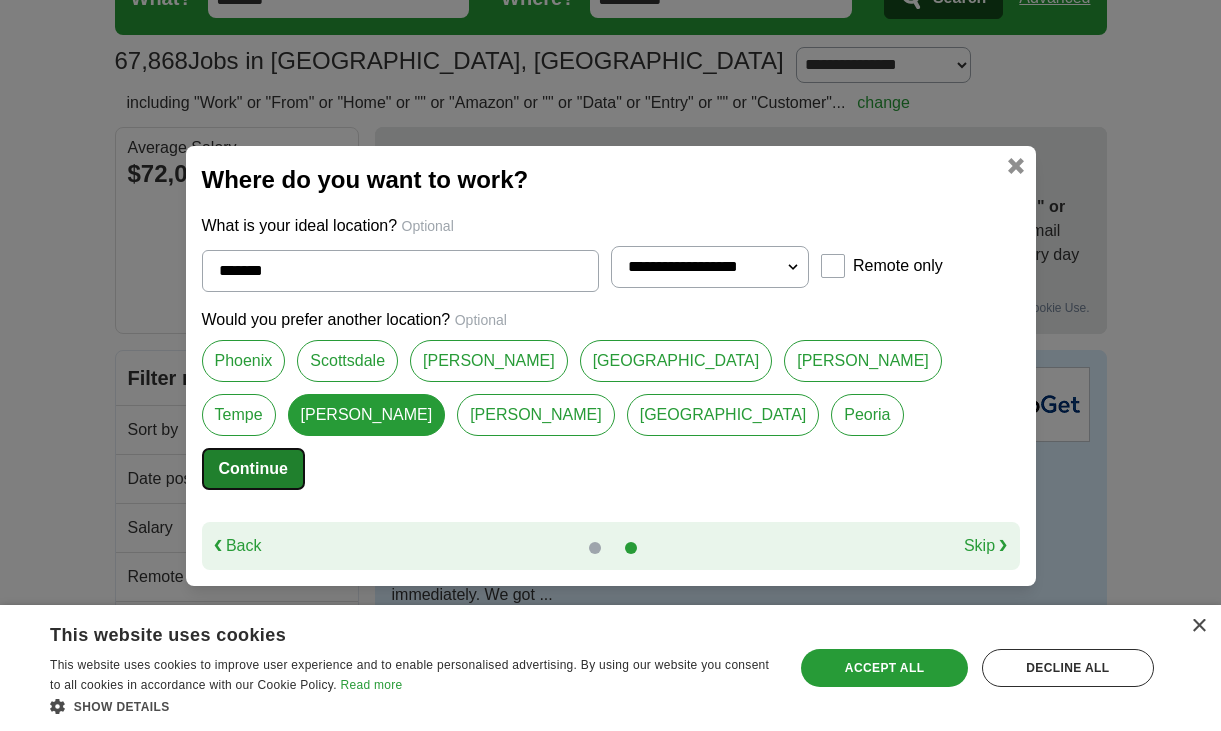 click on "Continue" at bounding box center [253, 469] 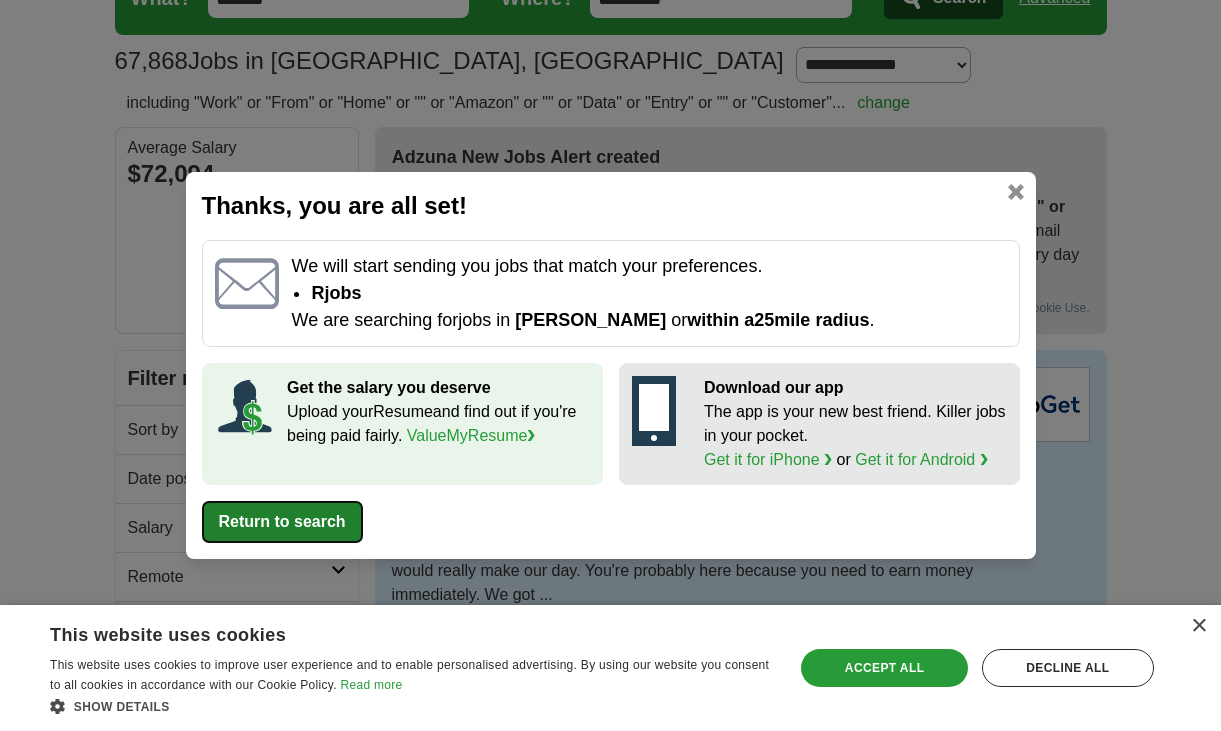 click on "Return to search" at bounding box center (282, 522) 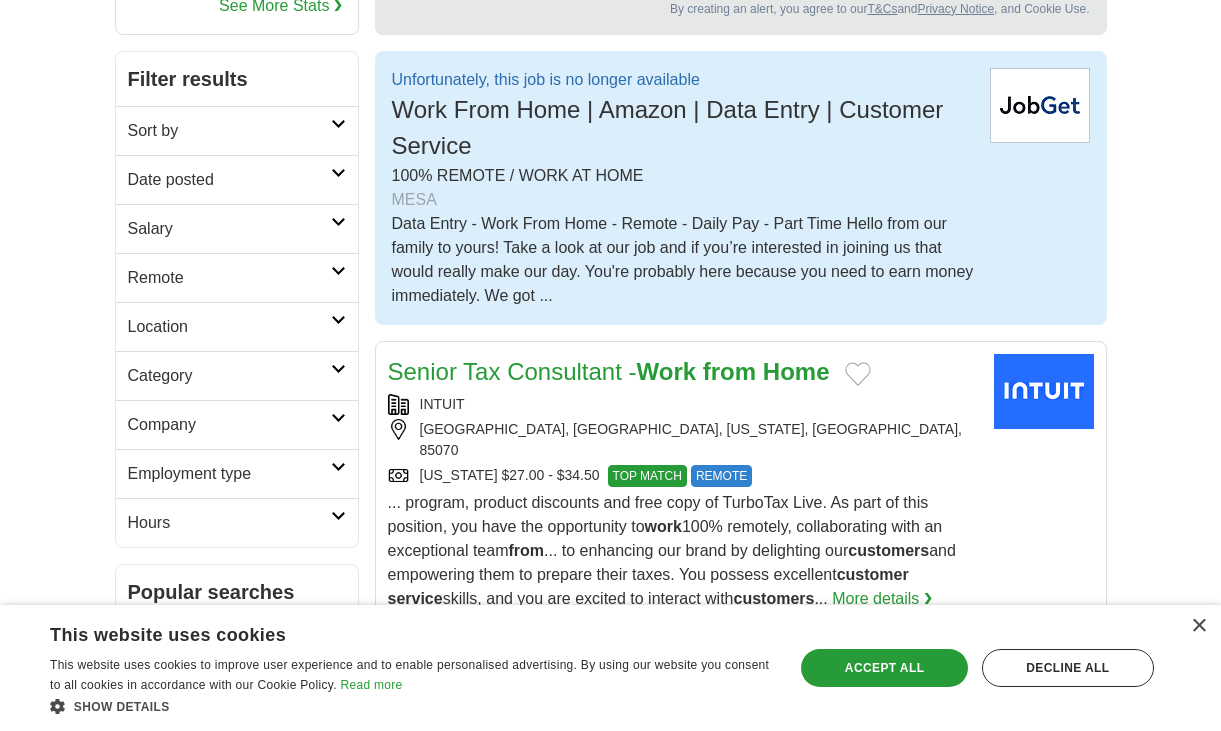 scroll, scrollTop: 400, scrollLeft: 0, axis: vertical 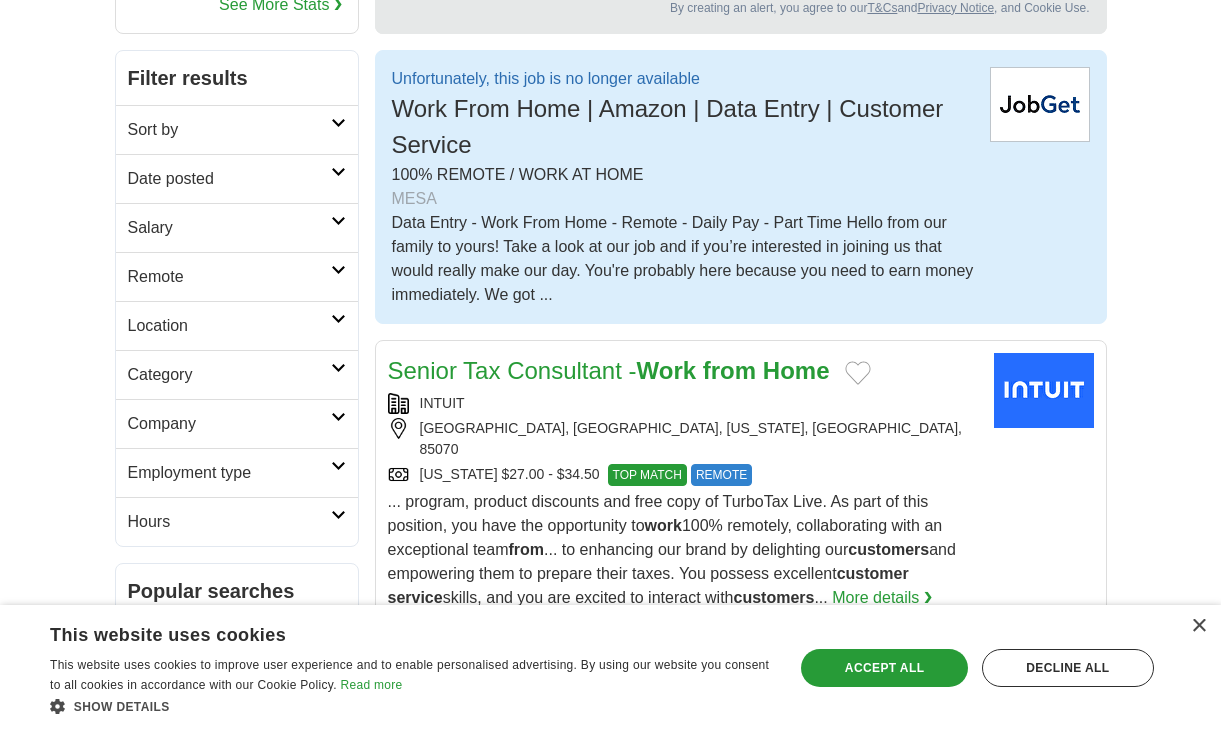 click at bounding box center [1040, 104] 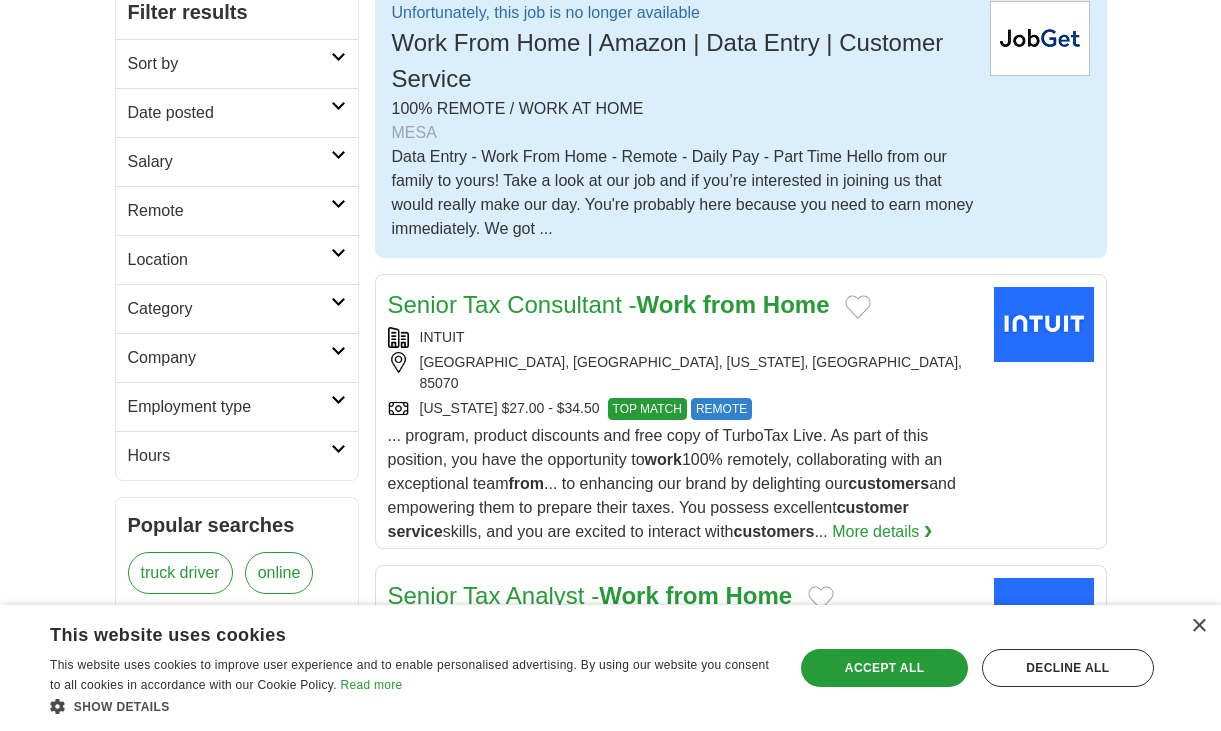 scroll, scrollTop: 500, scrollLeft: 0, axis: vertical 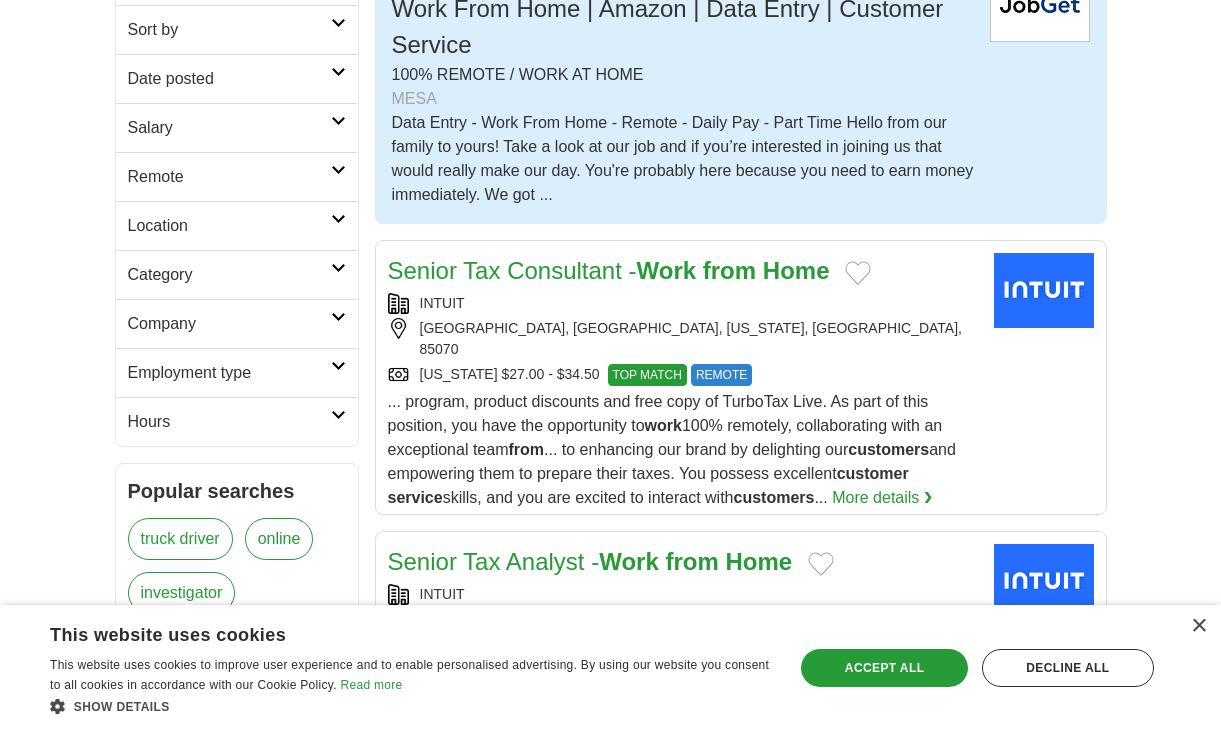 click at bounding box center [1040, 4] 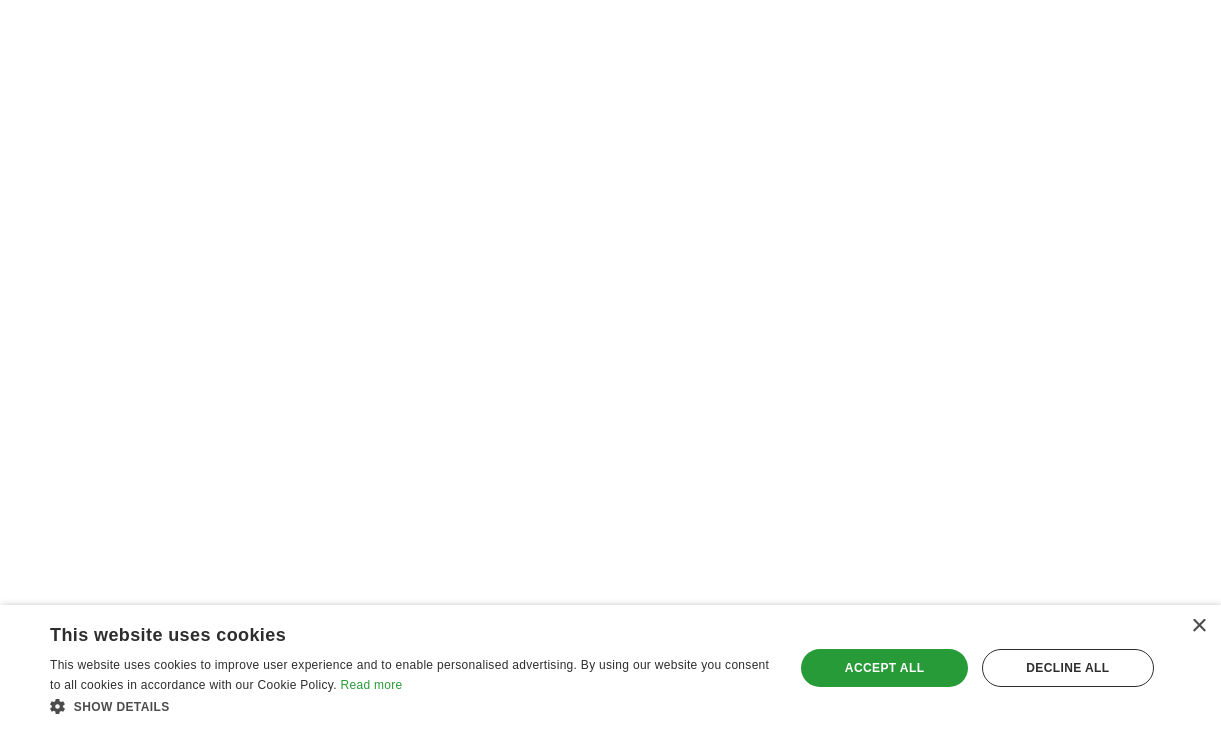 scroll, scrollTop: 4200, scrollLeft: 0, axis: vertical 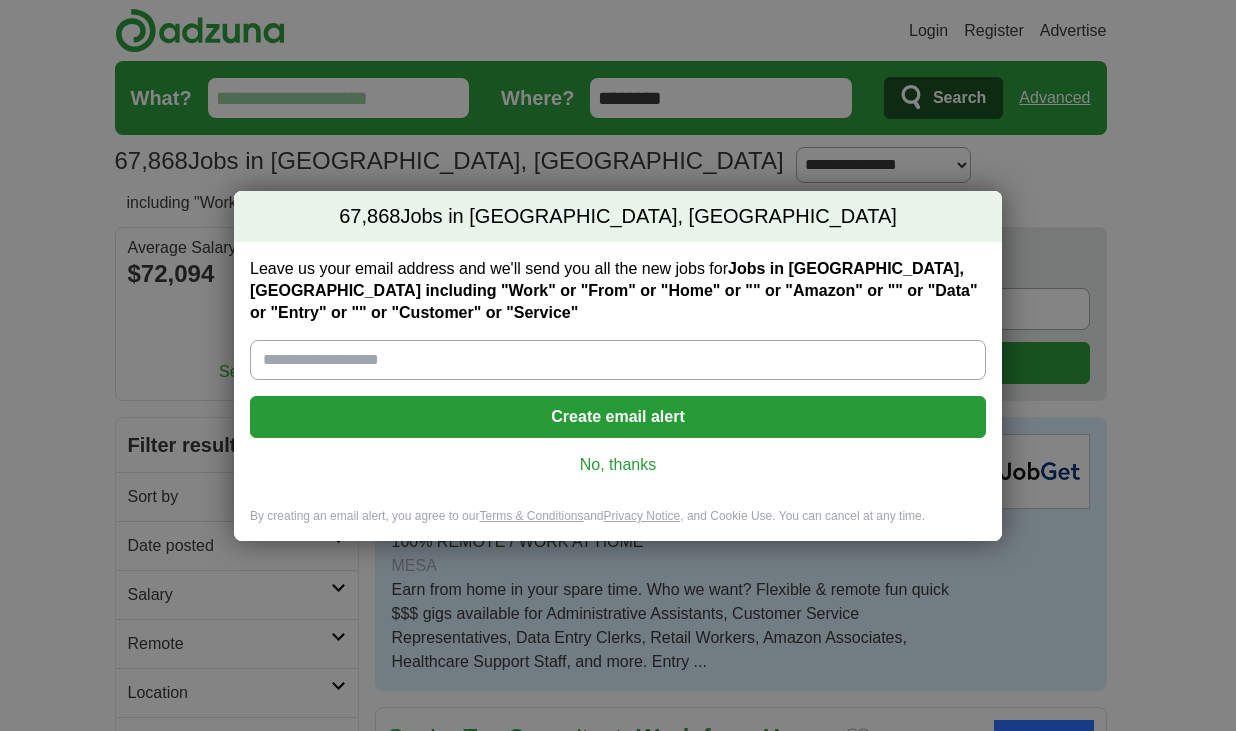 drag, startPoint x: 266, startPoint y: 362, endPoint x: 115, endPoint y: 347, distance: 151.74321 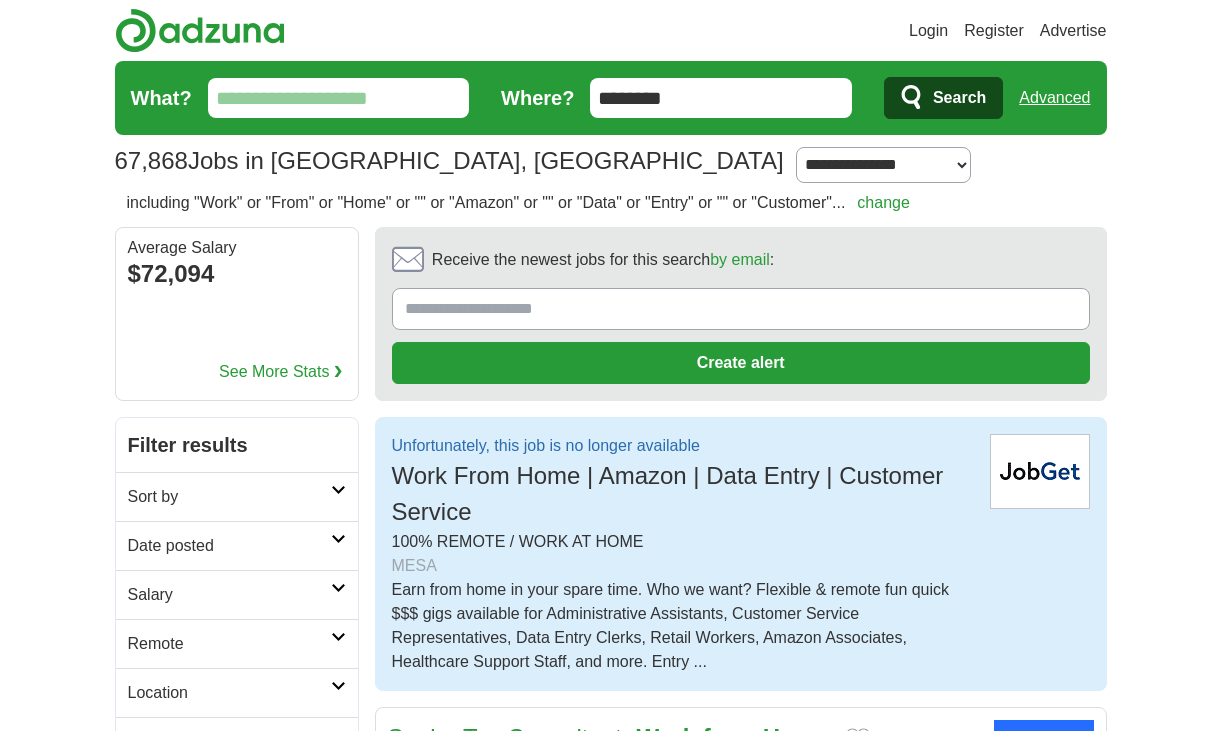 click on "Receive the newest jobs for this search  by email :
Create alert
By creating an alert, you agree to our  T&Cs  and  Privacy Notice , and Cookie Use." at bounding box center [741, 314] 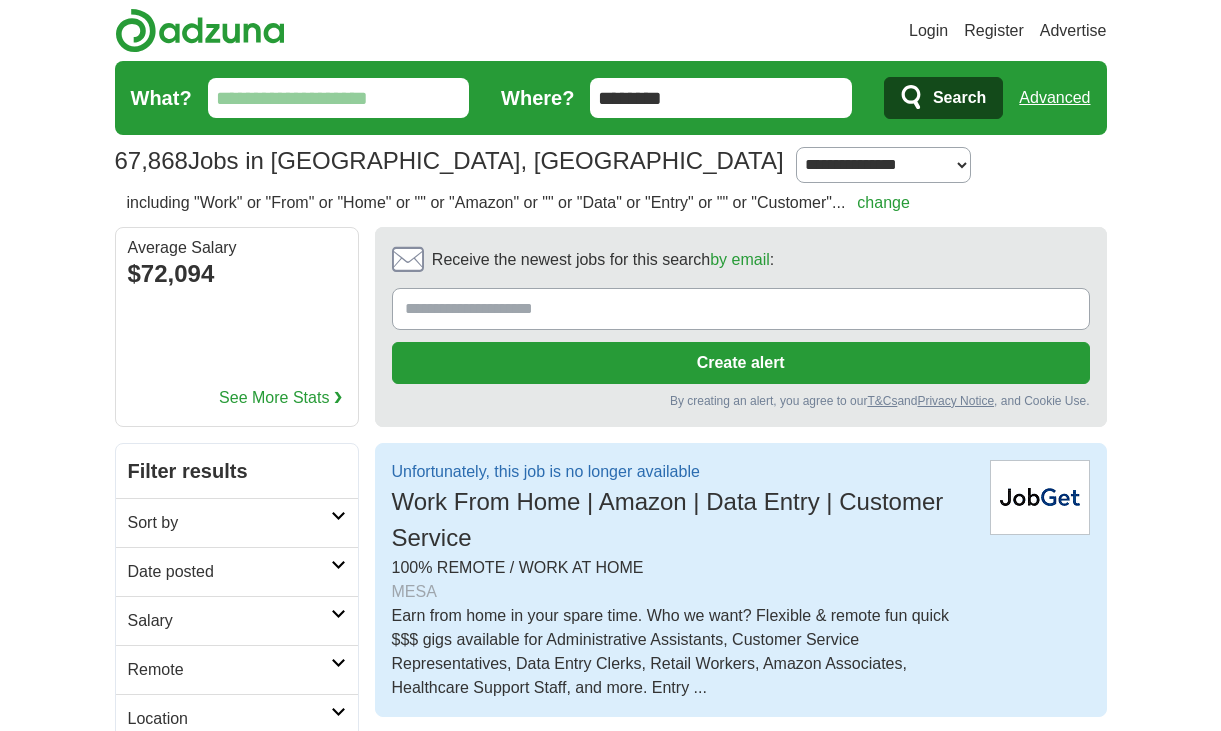 click on "Receive the newest jobs for this search  by email :" at bounding box center (741, 309) 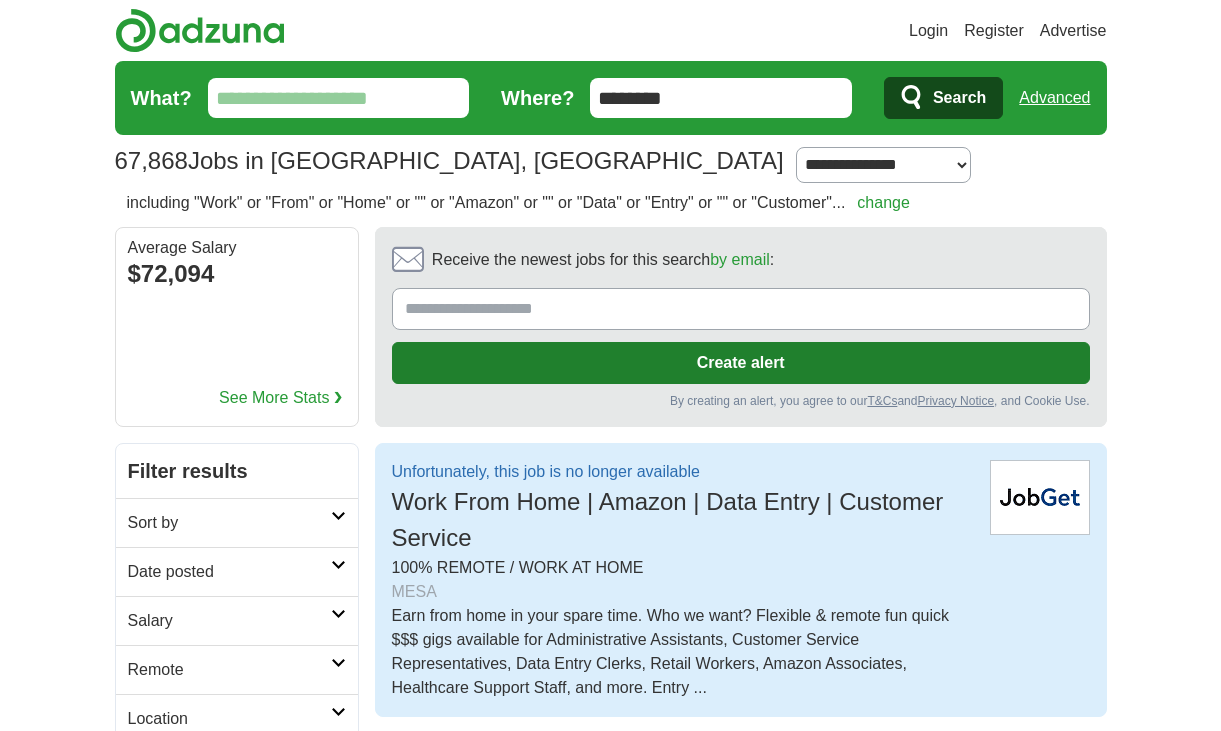 type on "**********" 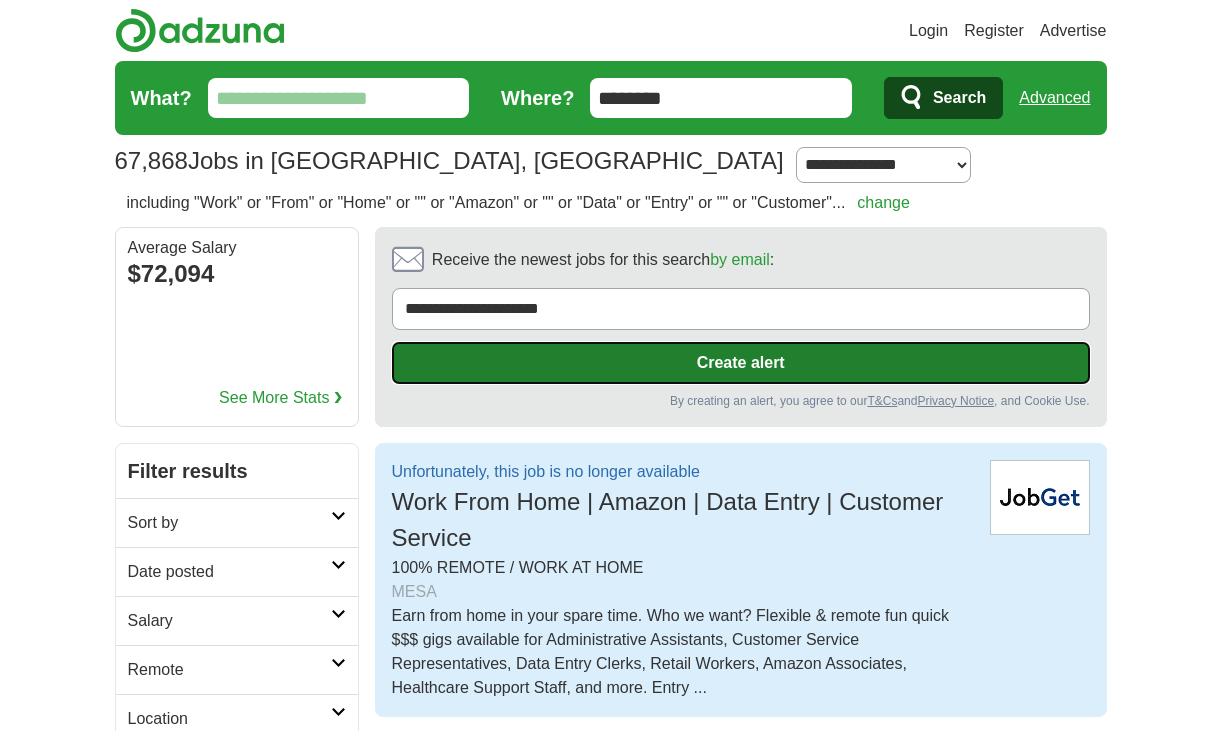 click on "Create alert" at bounding box center [741, 363] 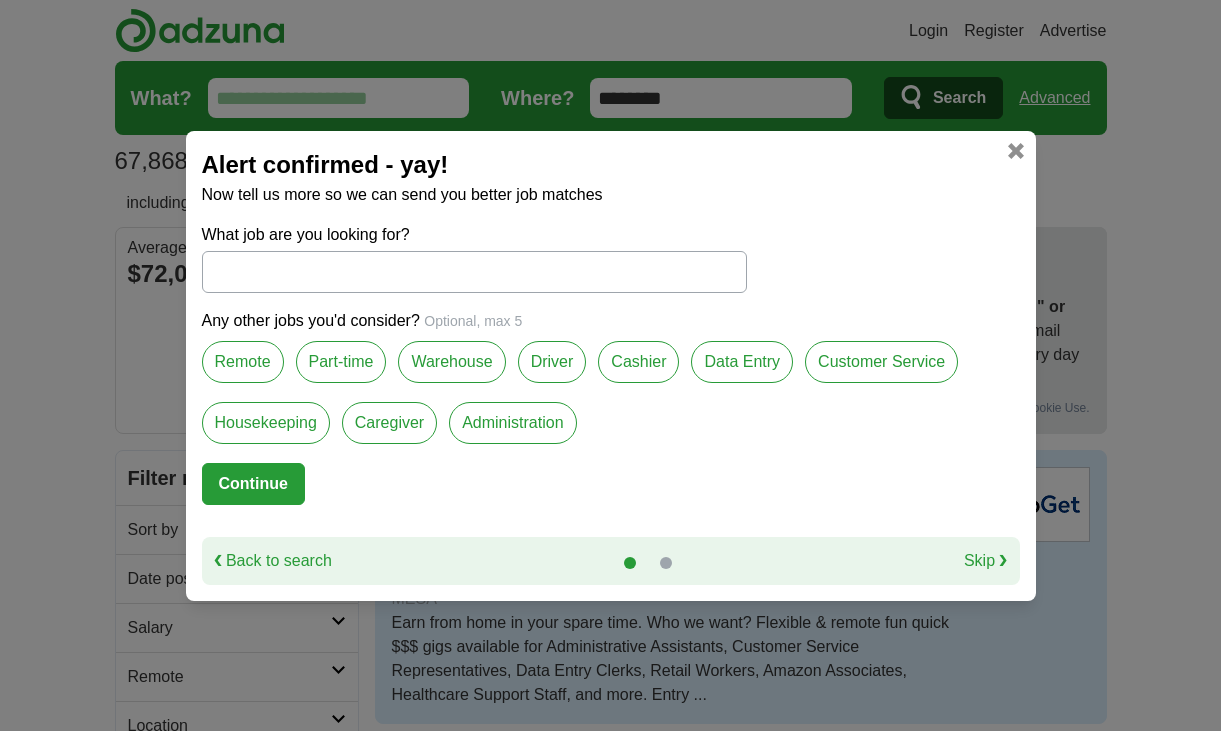 click on "Remote" at bounding box center [243, 362] 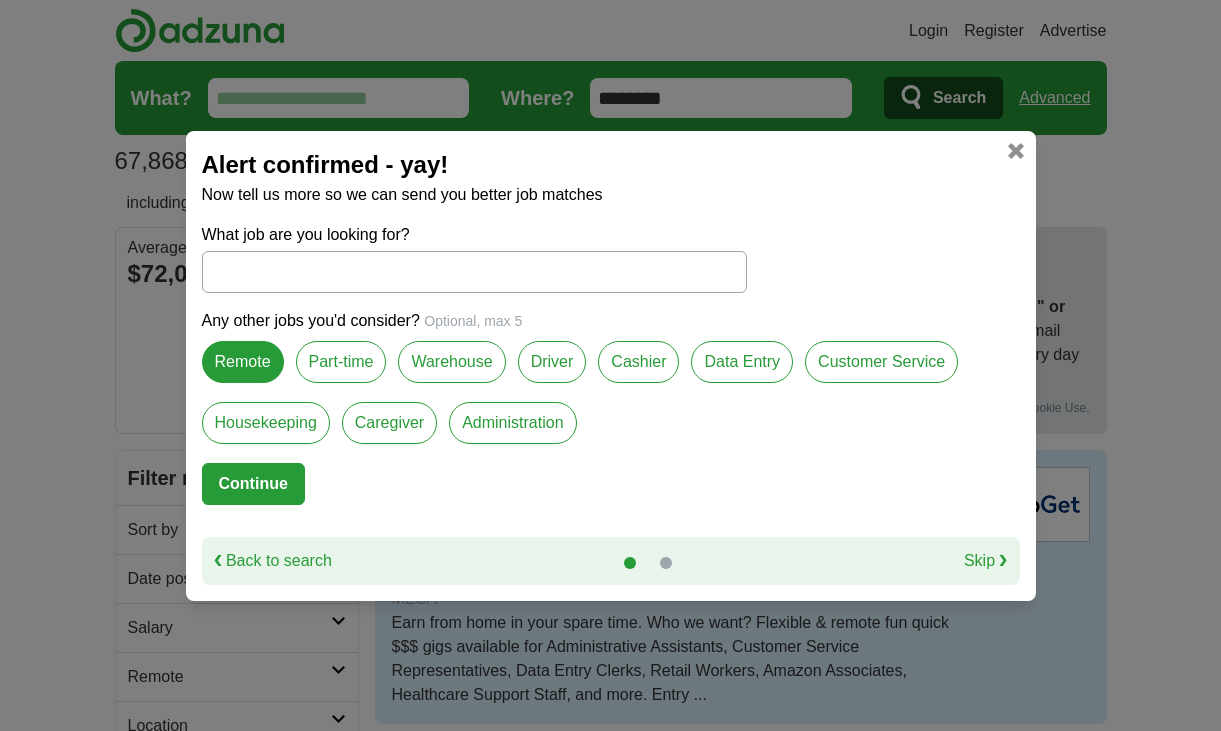 click on "Part-time" at bounding box center [341, 362] 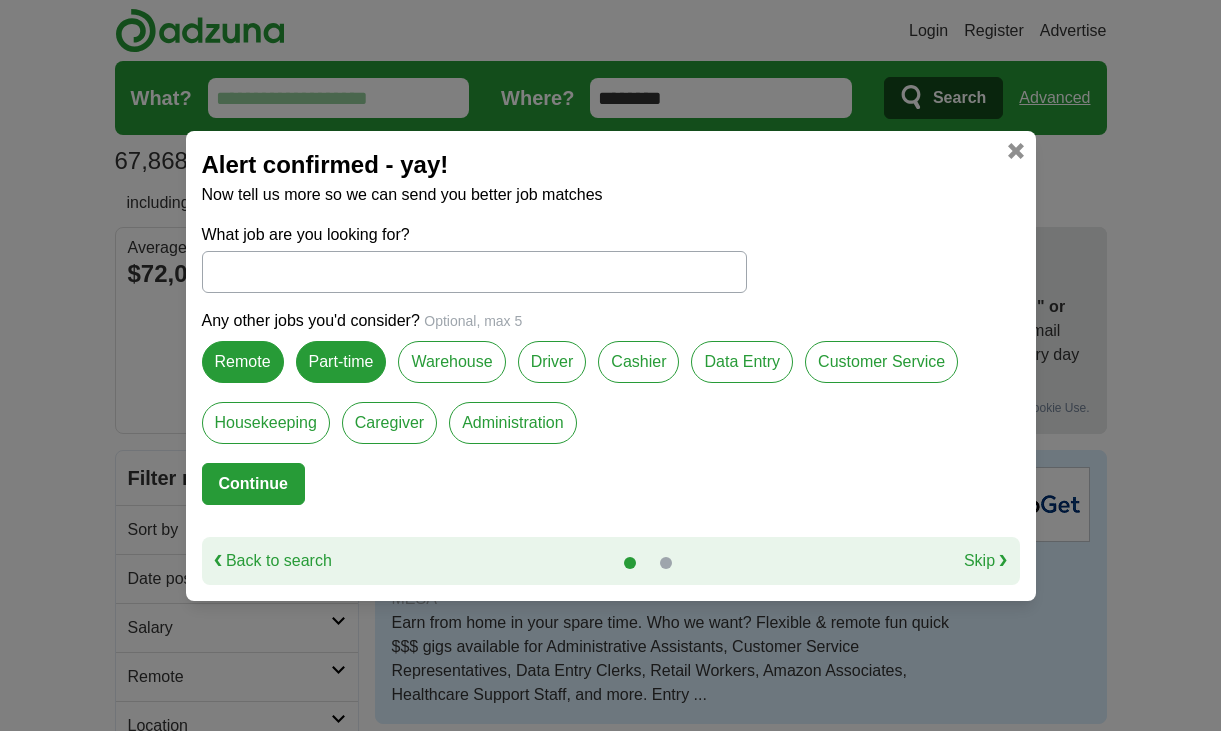 click on "Data Entry" at bounding box center [742, 362] 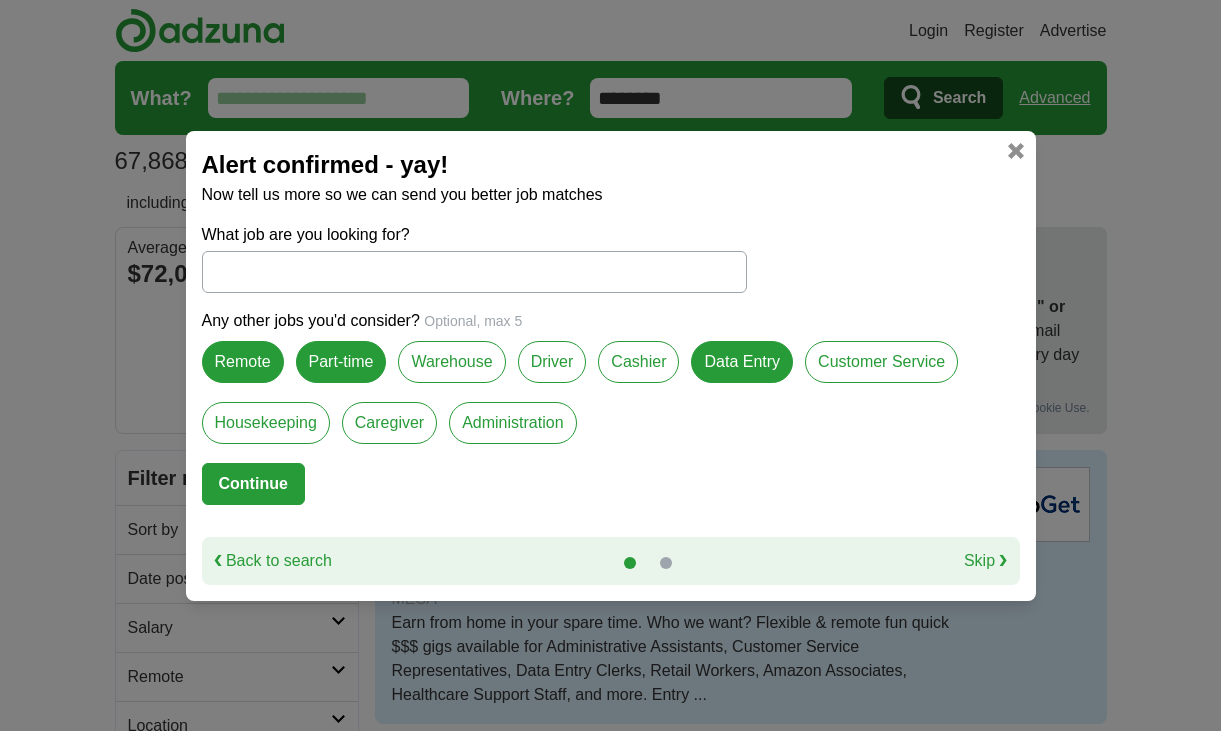 click on "Customer Service" at bounding box center (881, 362) 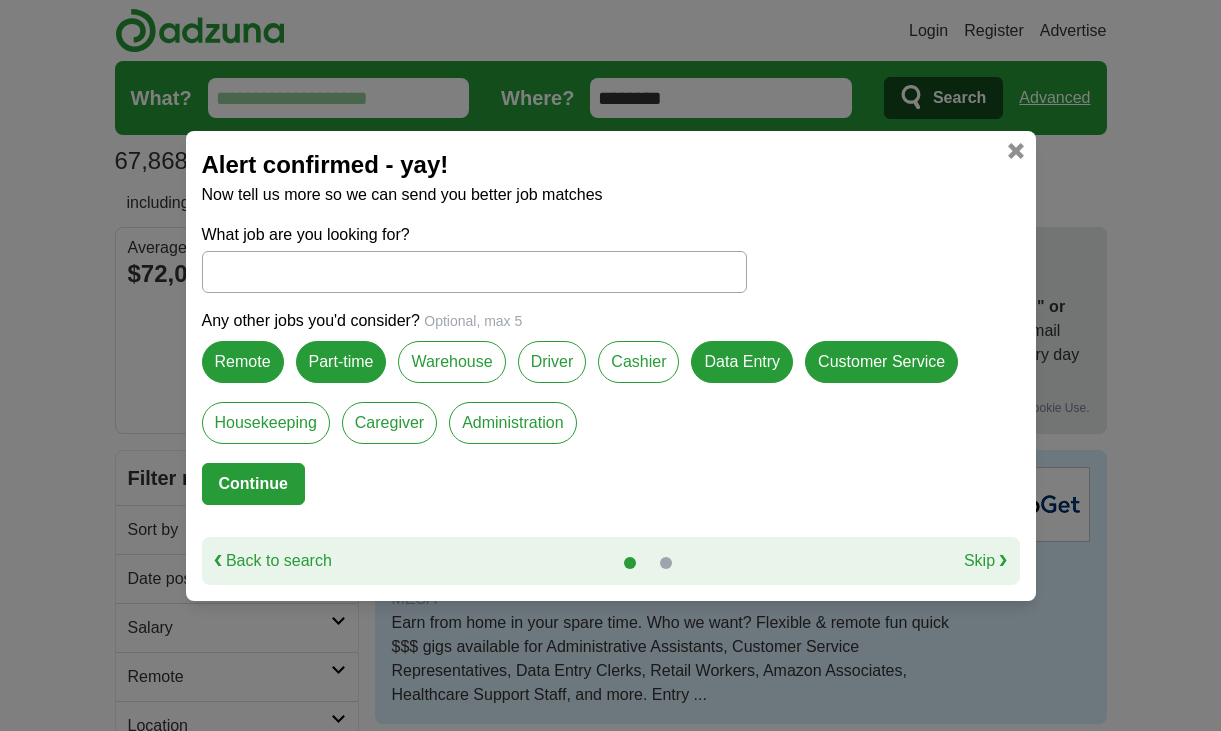click on "Administration" at bounding box center (512, 423) 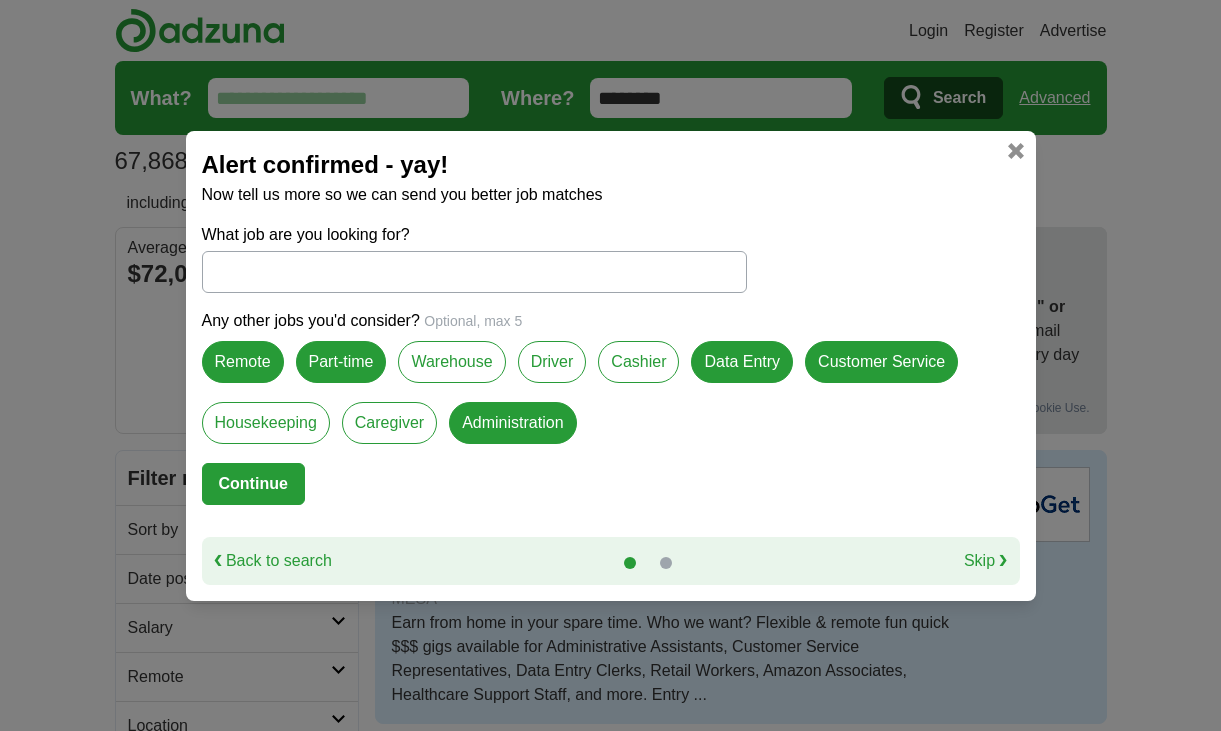 click on "What job are you looking for?" at bounding box center (474, 272) 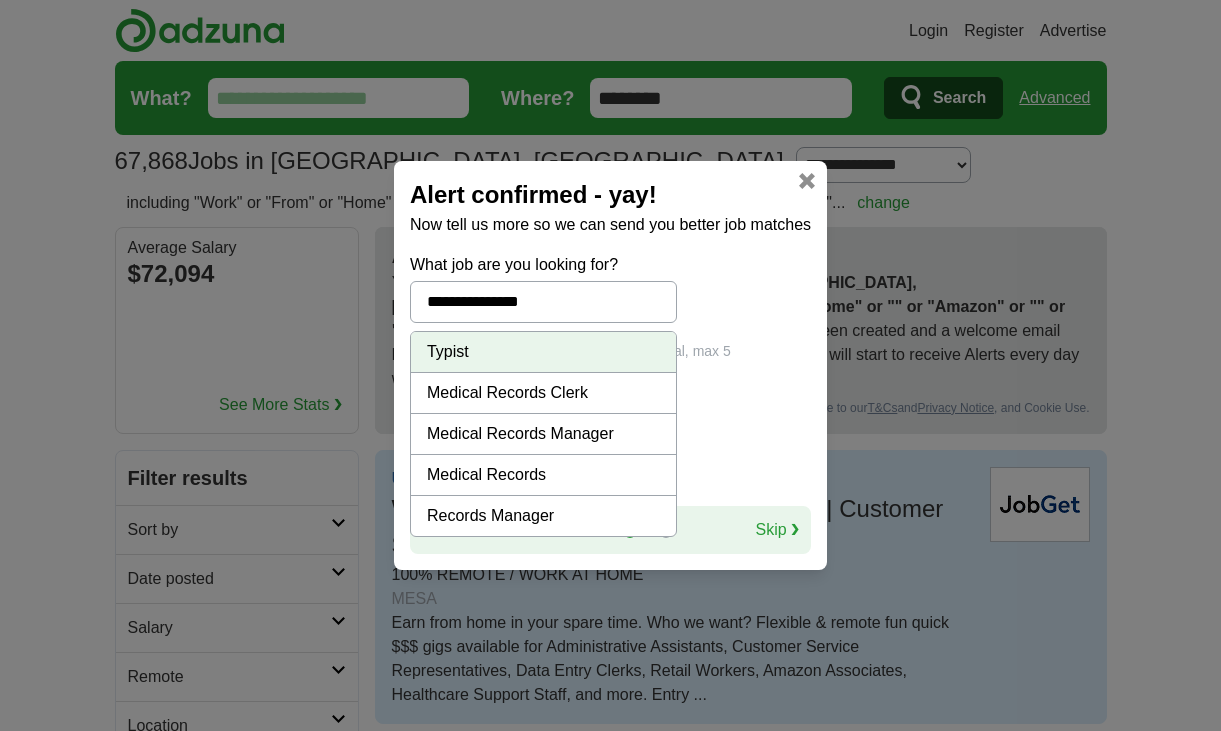 click on "Medical Records" at bounding box center (543, 475) 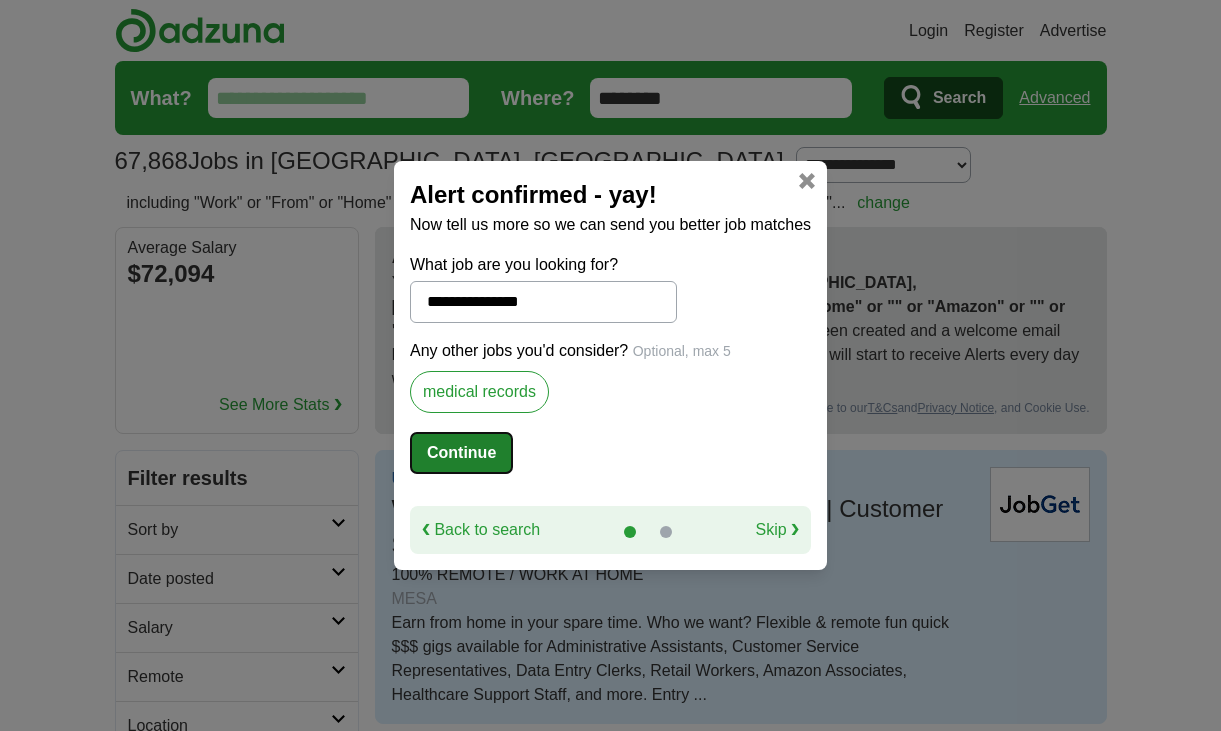 click on "Continue" at bounding box center [461, 453] 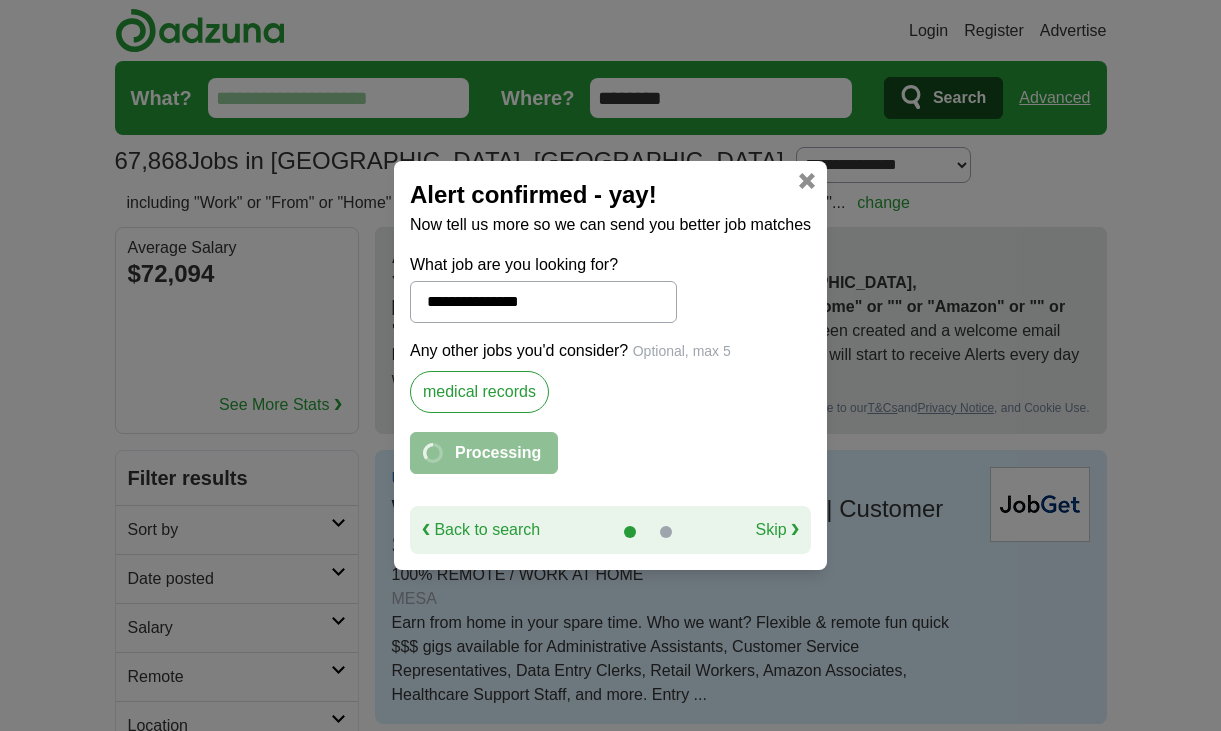 select on "**" 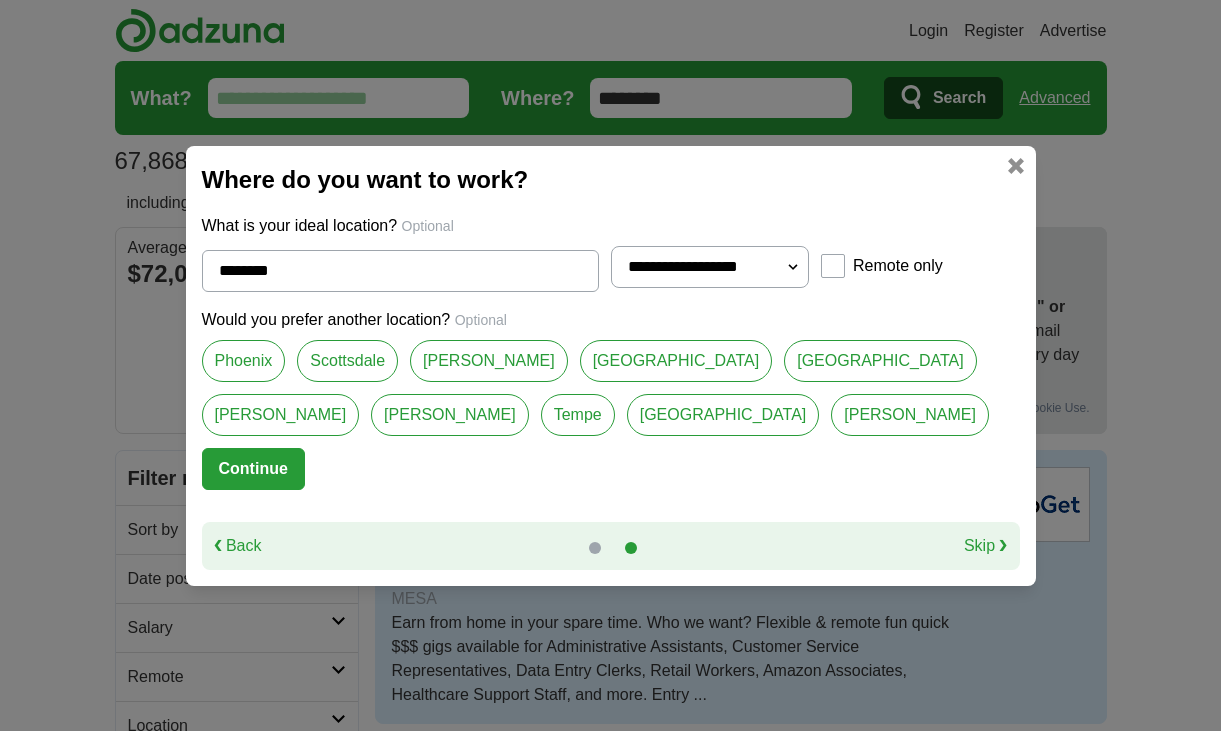 click on "[PERSON_NAME]" at bounding box center (489, 361) 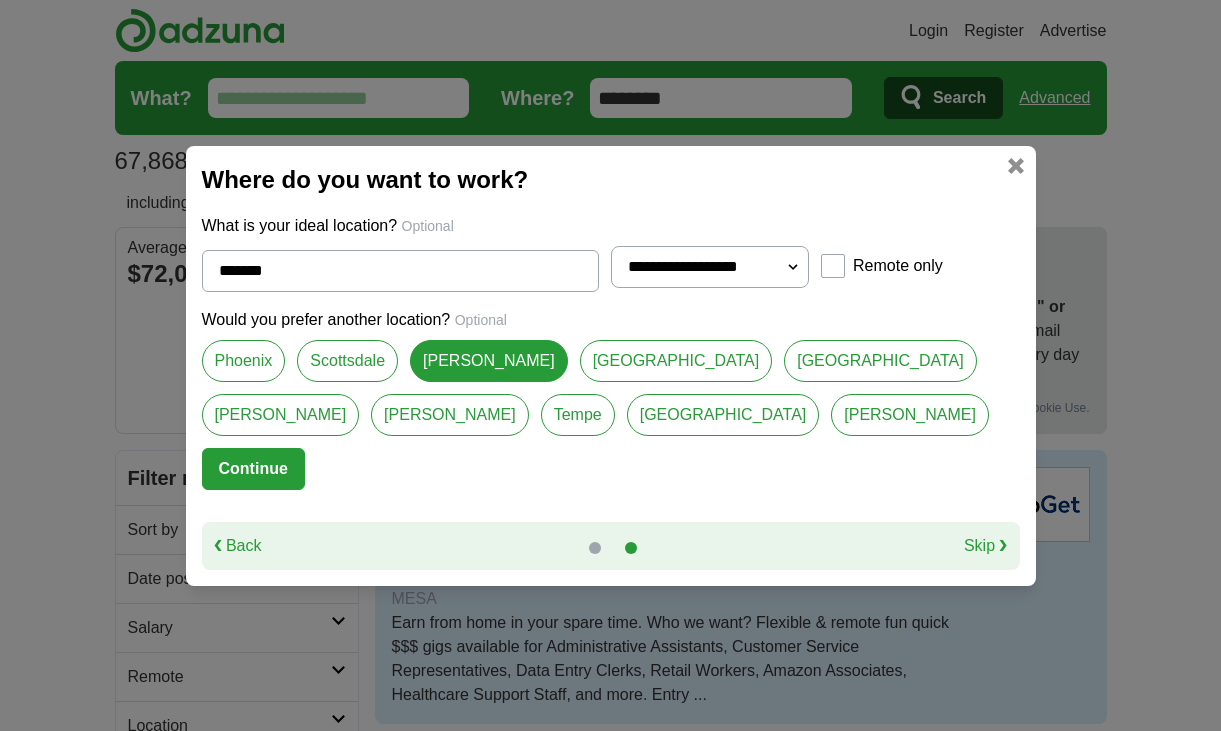 click on "Tempe" at bounding box center (578, 415) 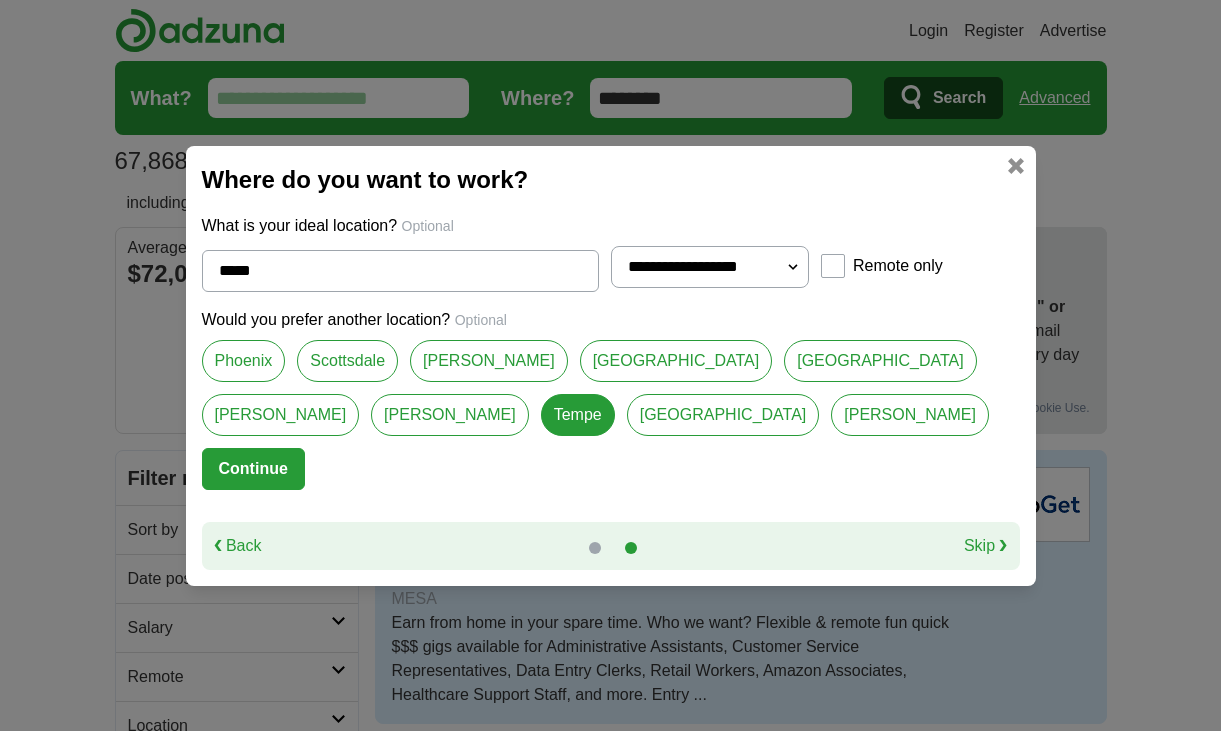 click on "[PERSON_NAME]" at bounding box center (489, 361) 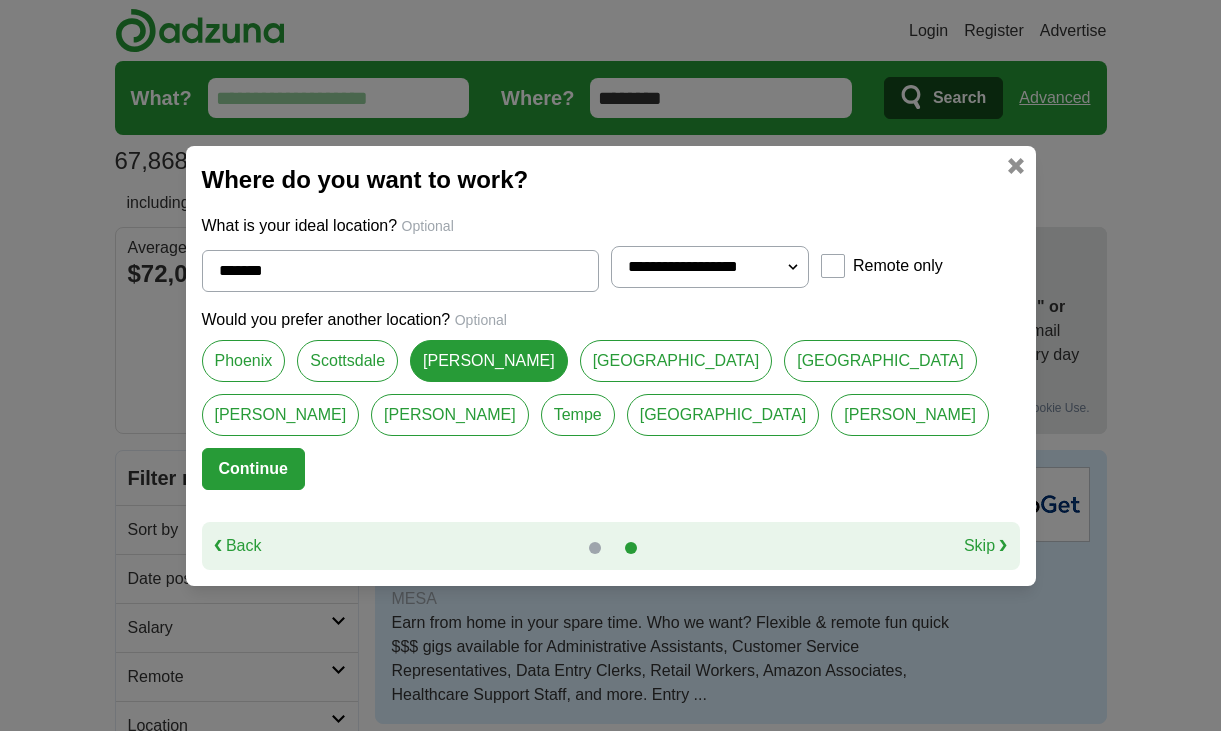 scroll, scrollTop: 100, scrollLeft: 0, axis: vertical 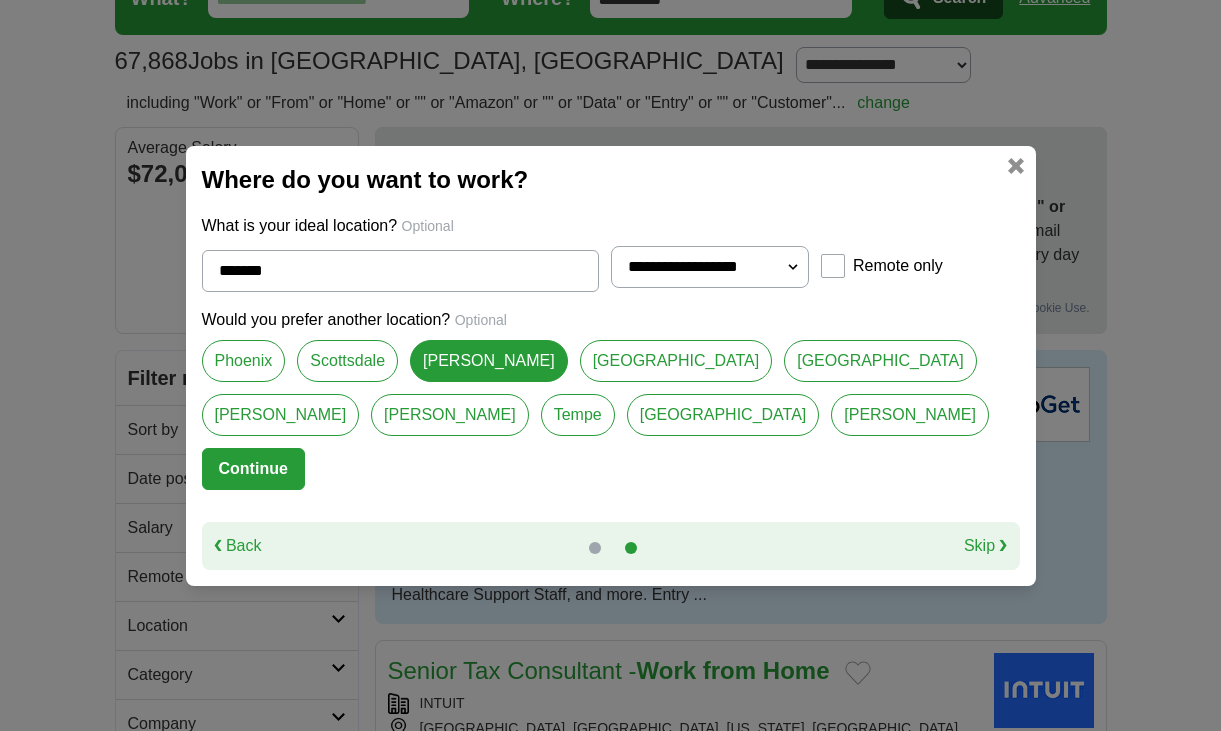 click on "Skip ❯" at bounding box center [986, 546] 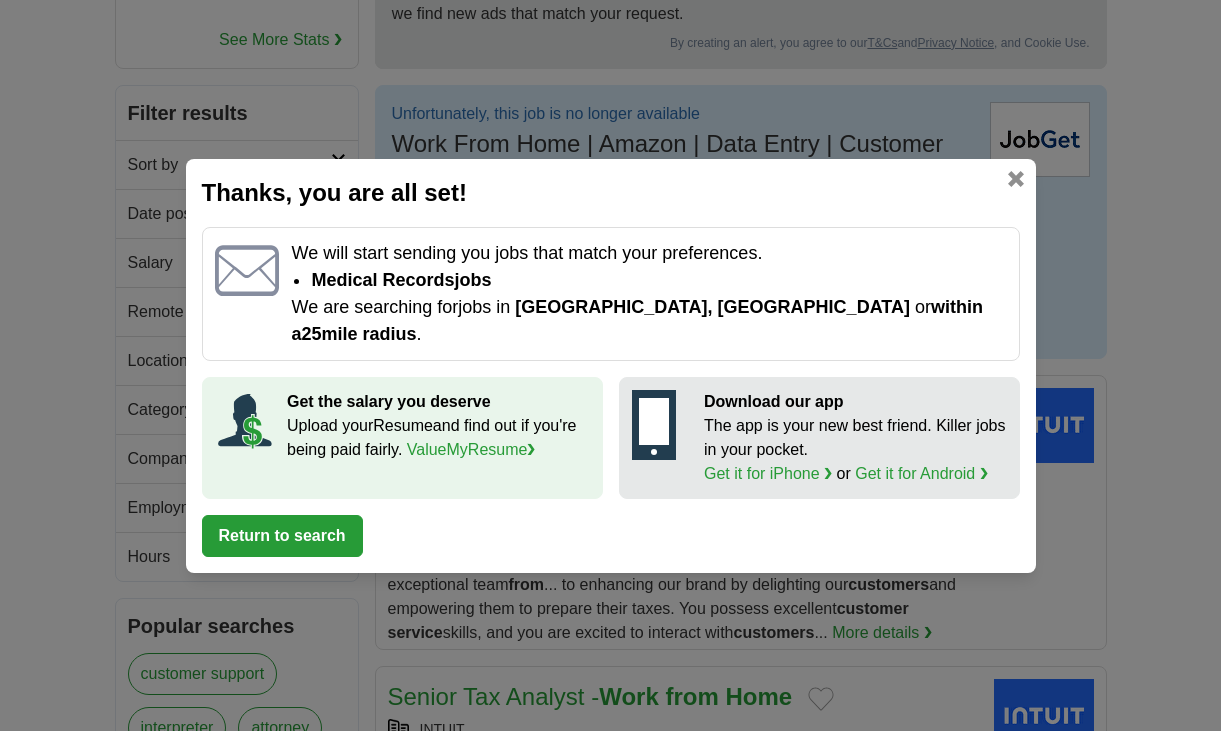 scroll, scrollTop: 400, scrollLeft: 0, axis: vertical 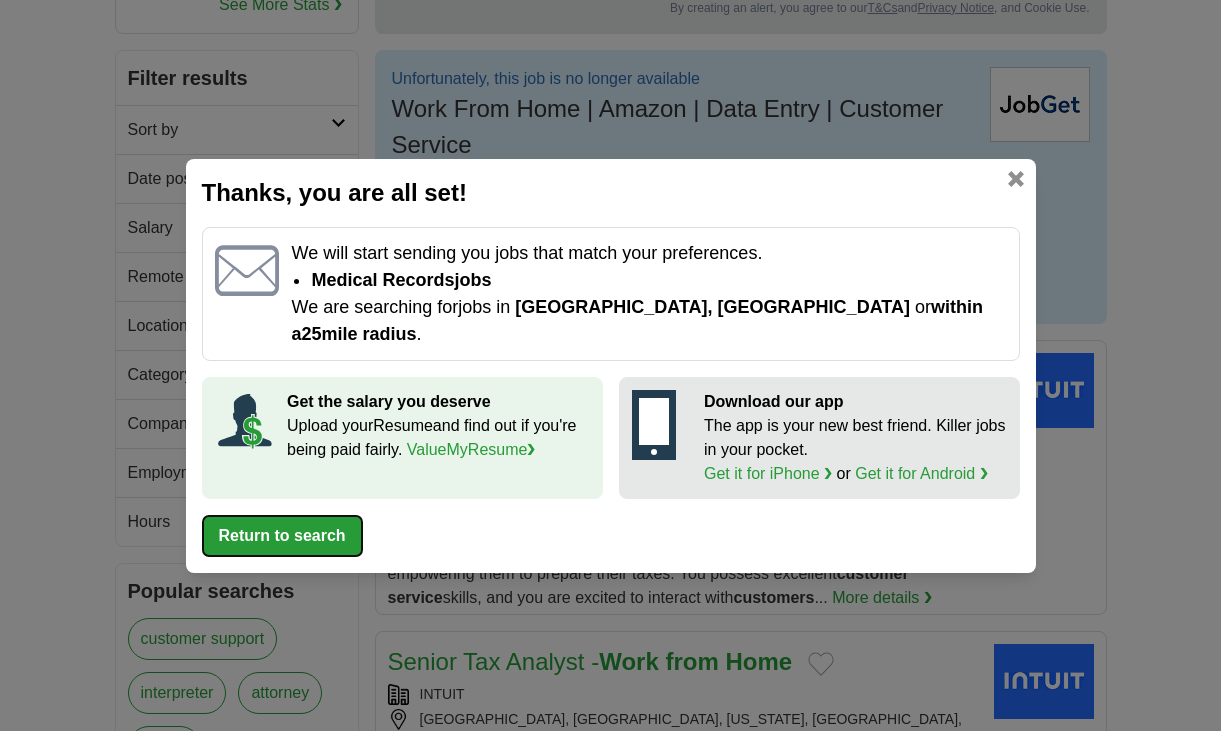 click on "Return to search" at bounding box center (282, 536) 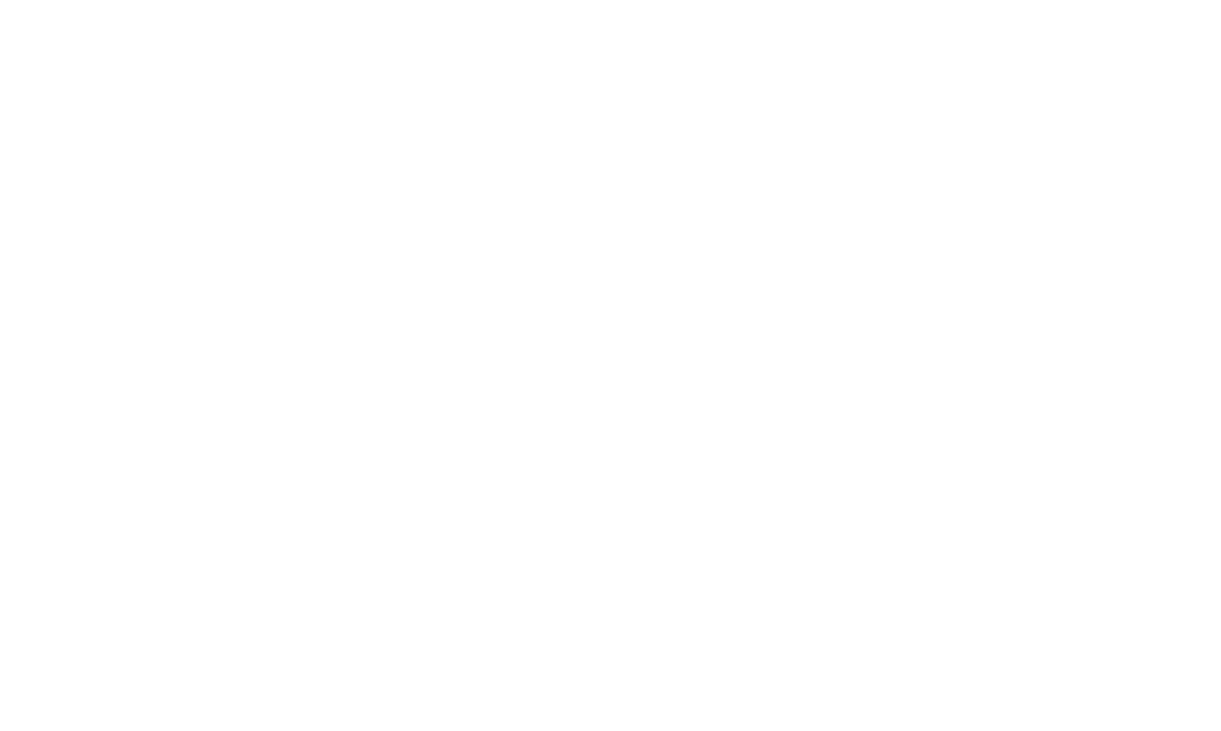 scroll, scrollTop: 3900, scrollLeft: 0, axis: vertical 